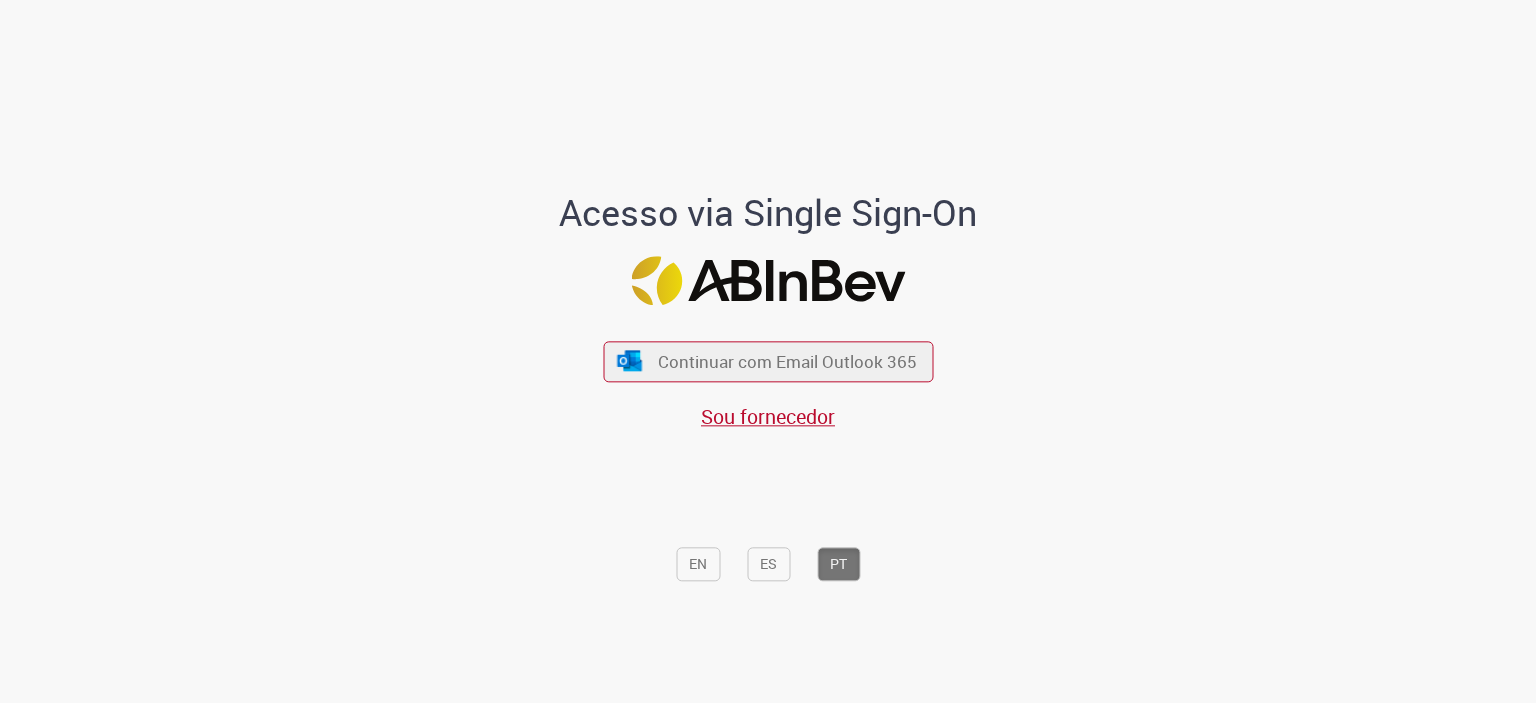scroll, scrollTop: 0, scrollLeft: 0, axis: both 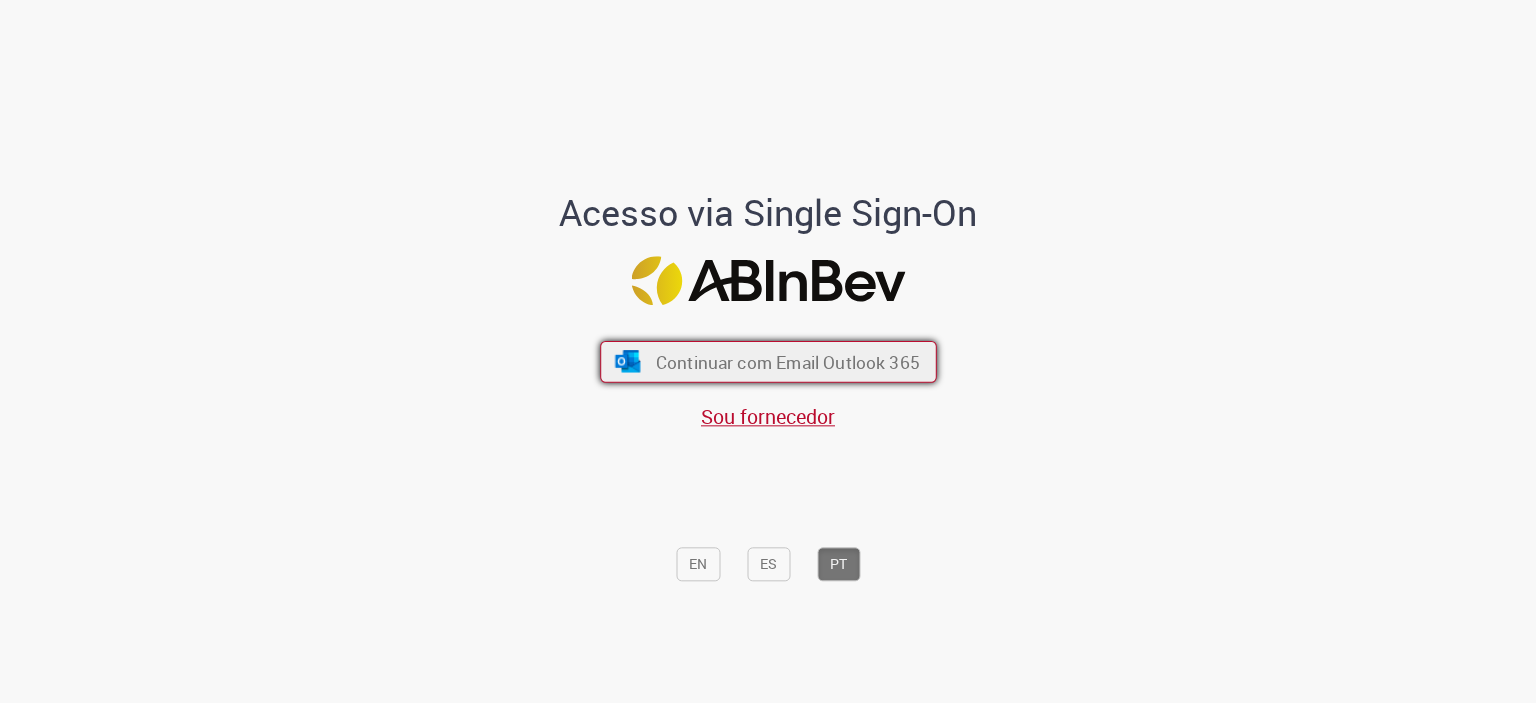 click on "Continuar com Email Outlook 365" at bounding box center (787, 361) 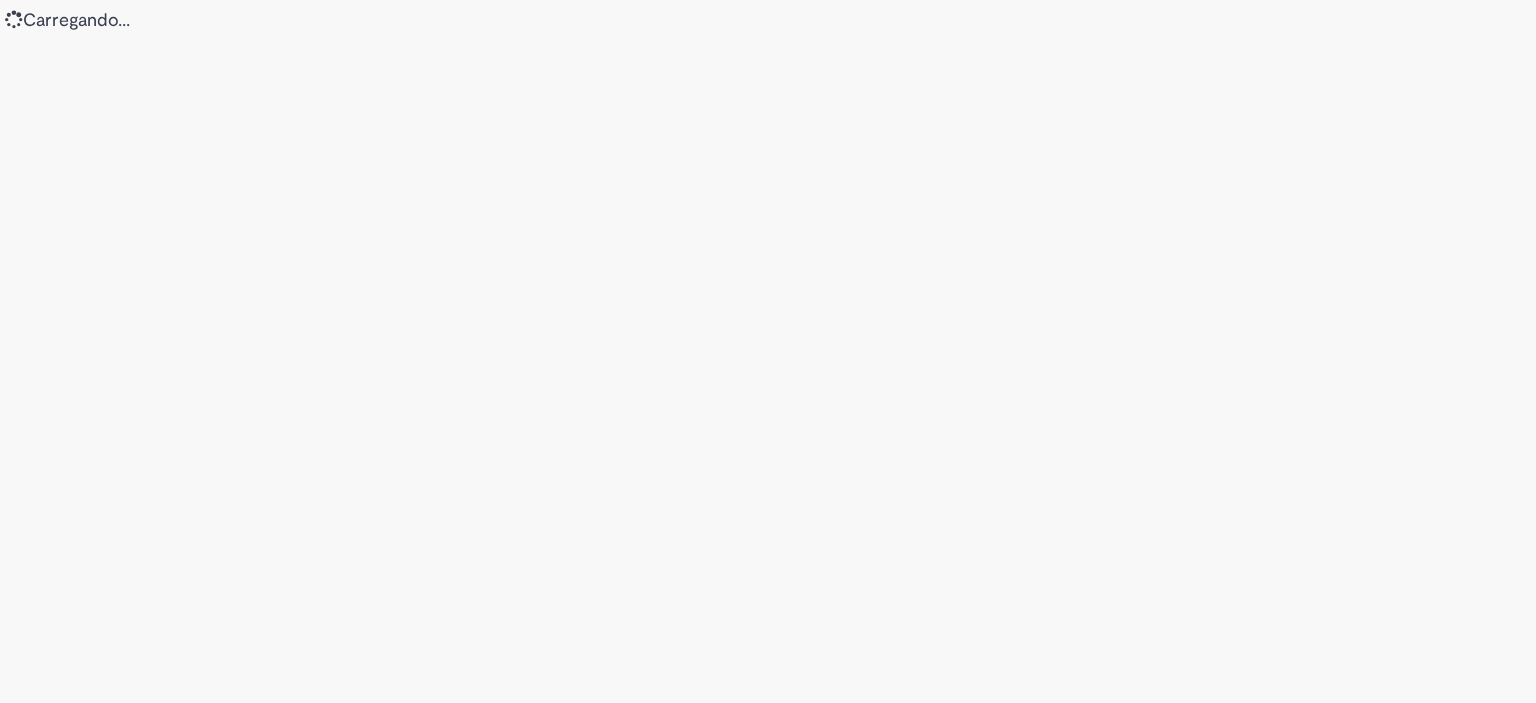 scroll, scrollTop: 0, scrollLeft: 0, axis: both 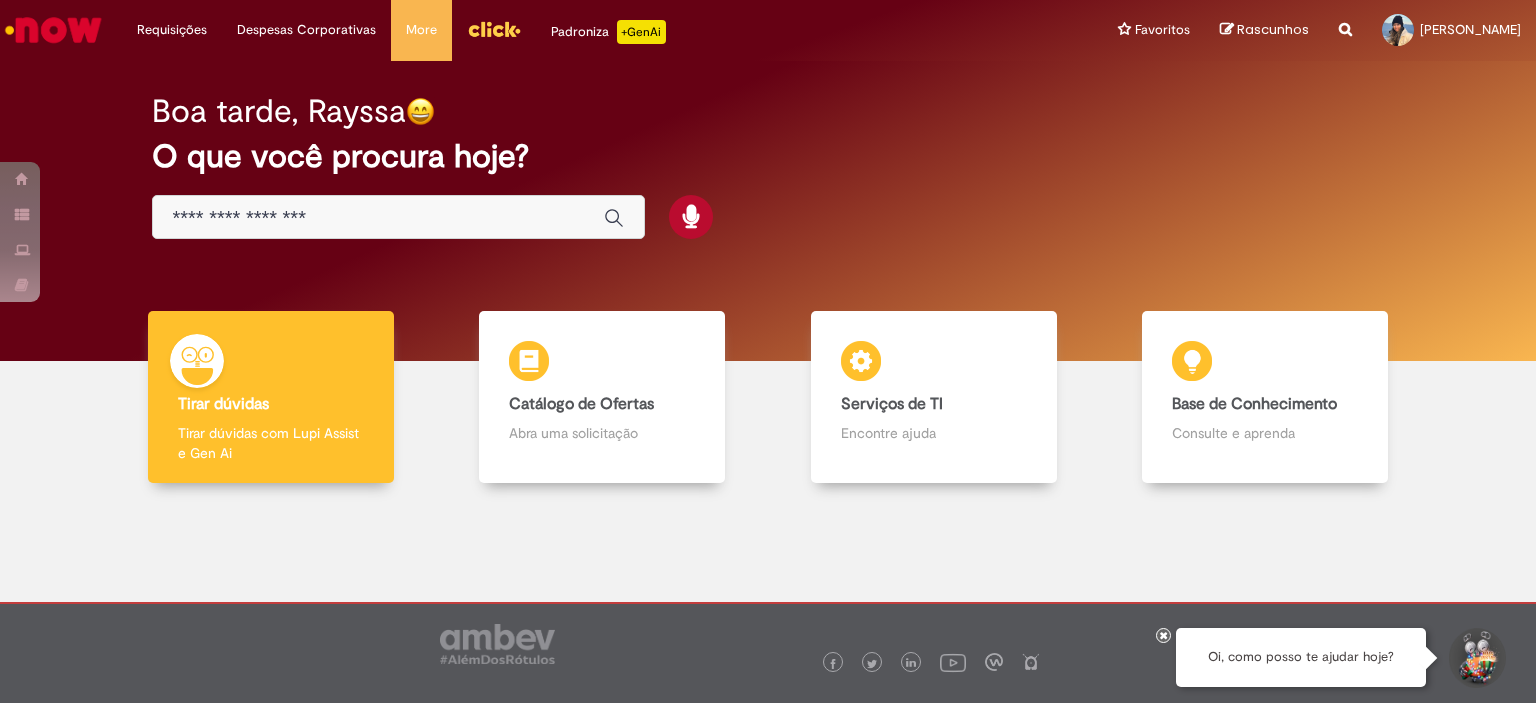 click at bounding box center (378, 218) 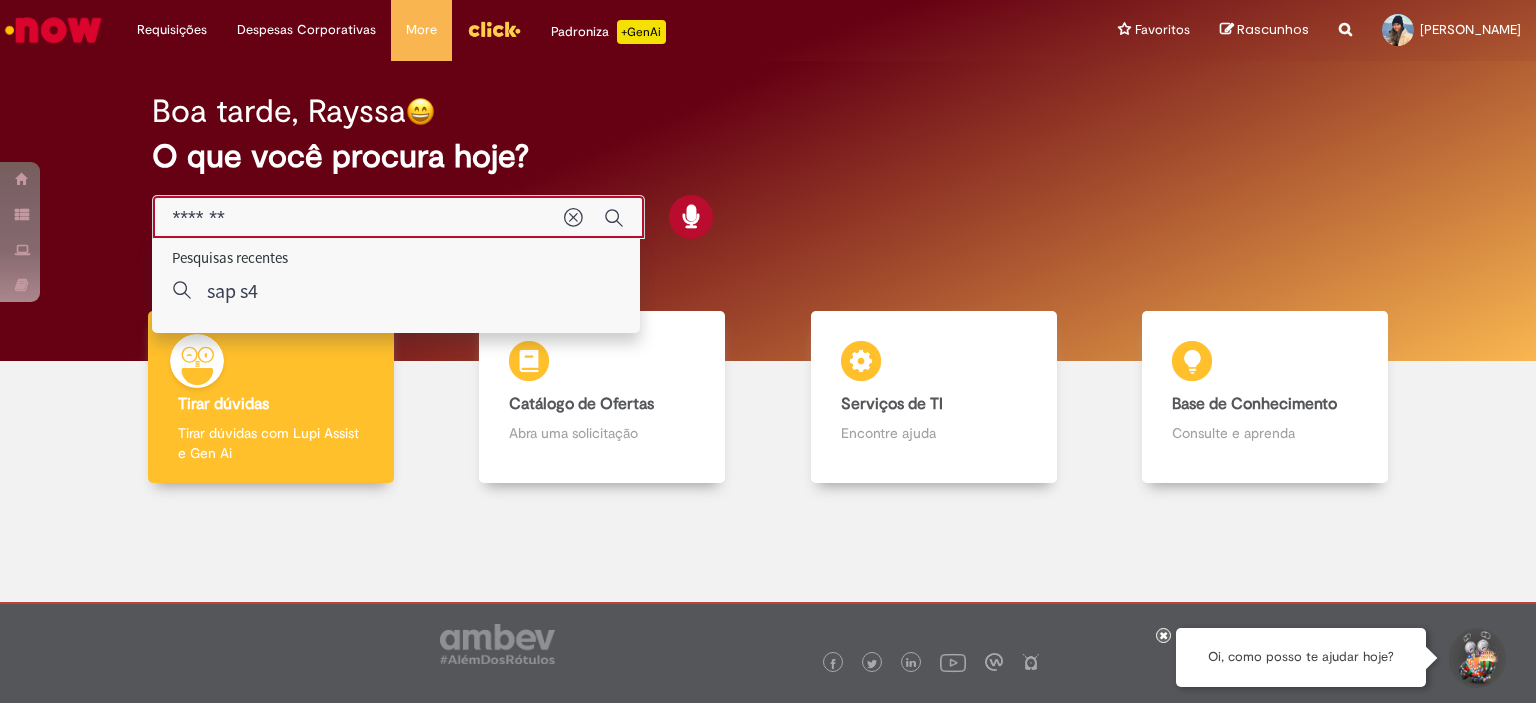 type on "*********" 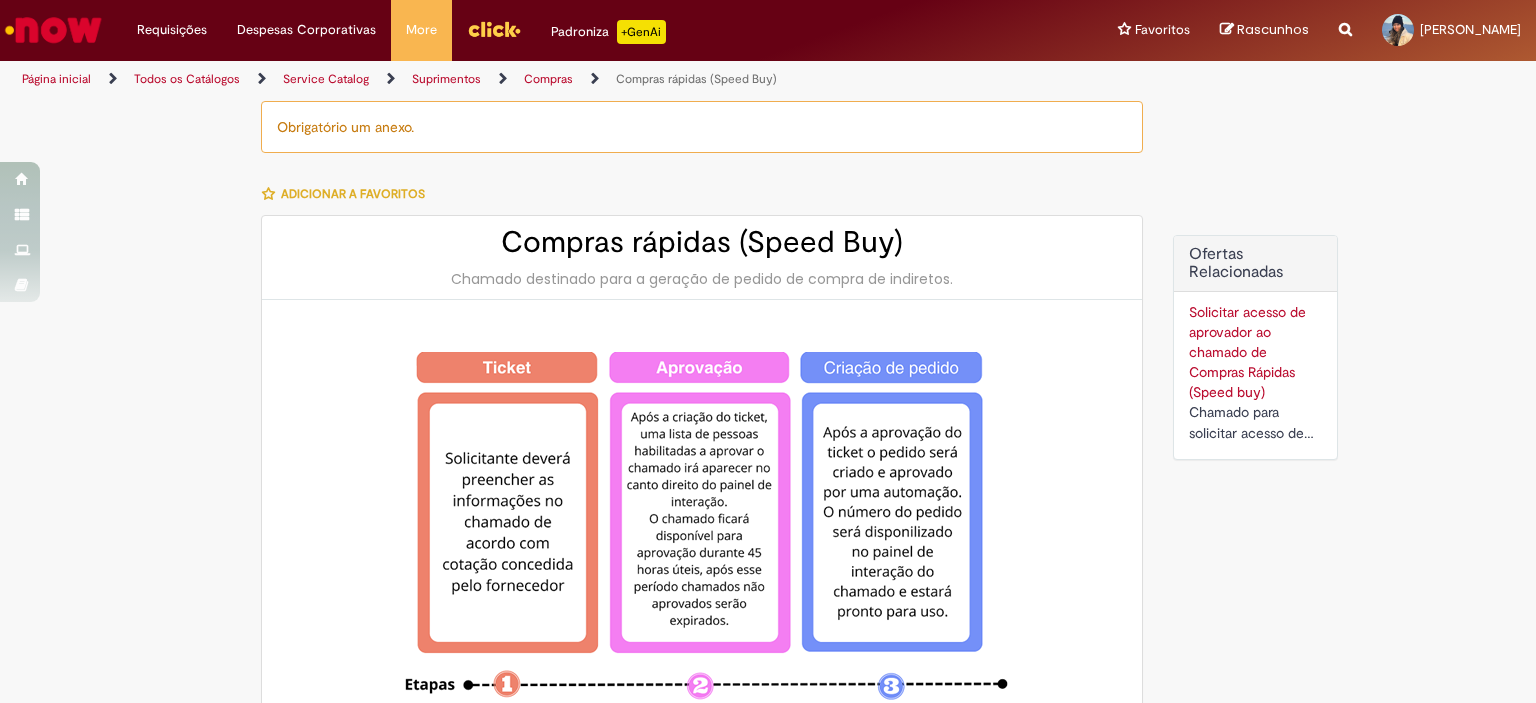 type on "********" 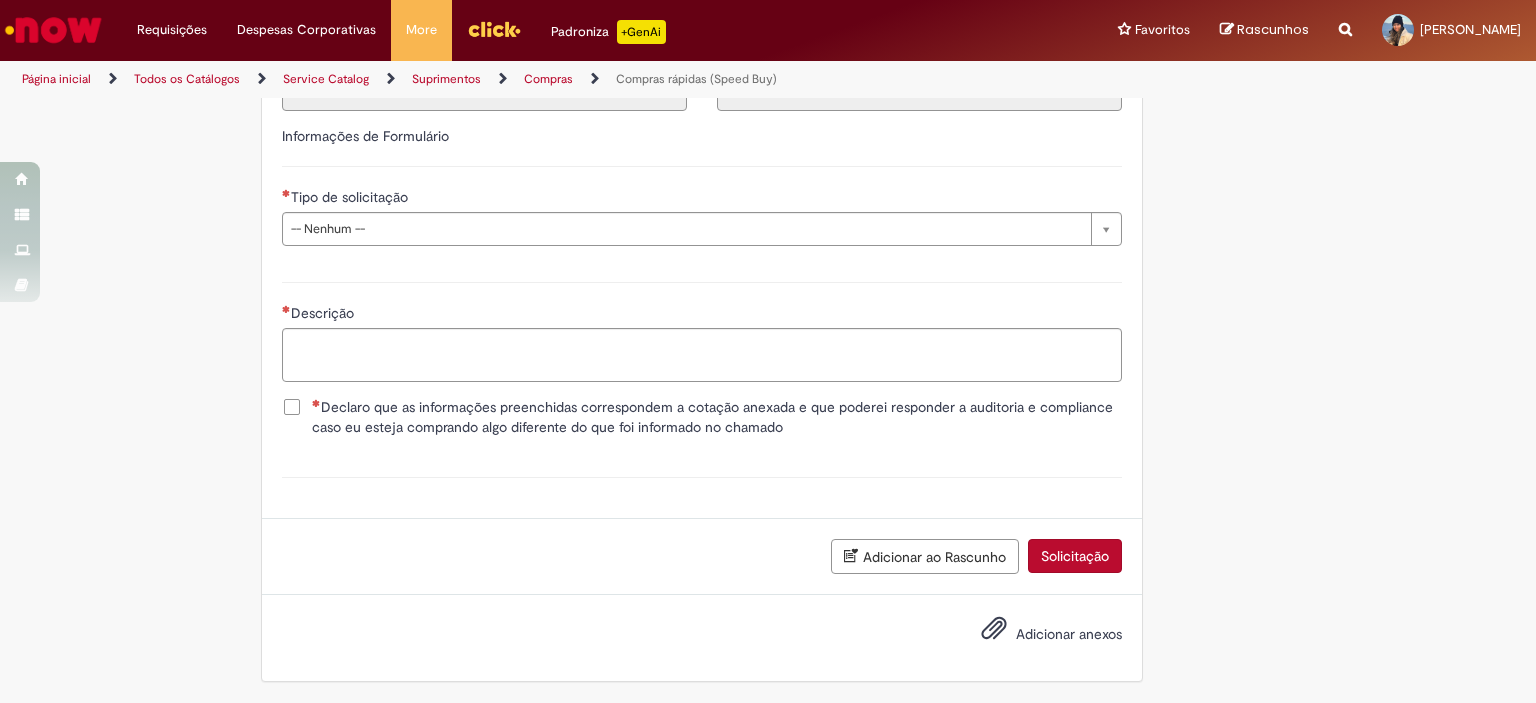 scroll, scrollTop: 2556, scrollLeft: 0, axis: vertical 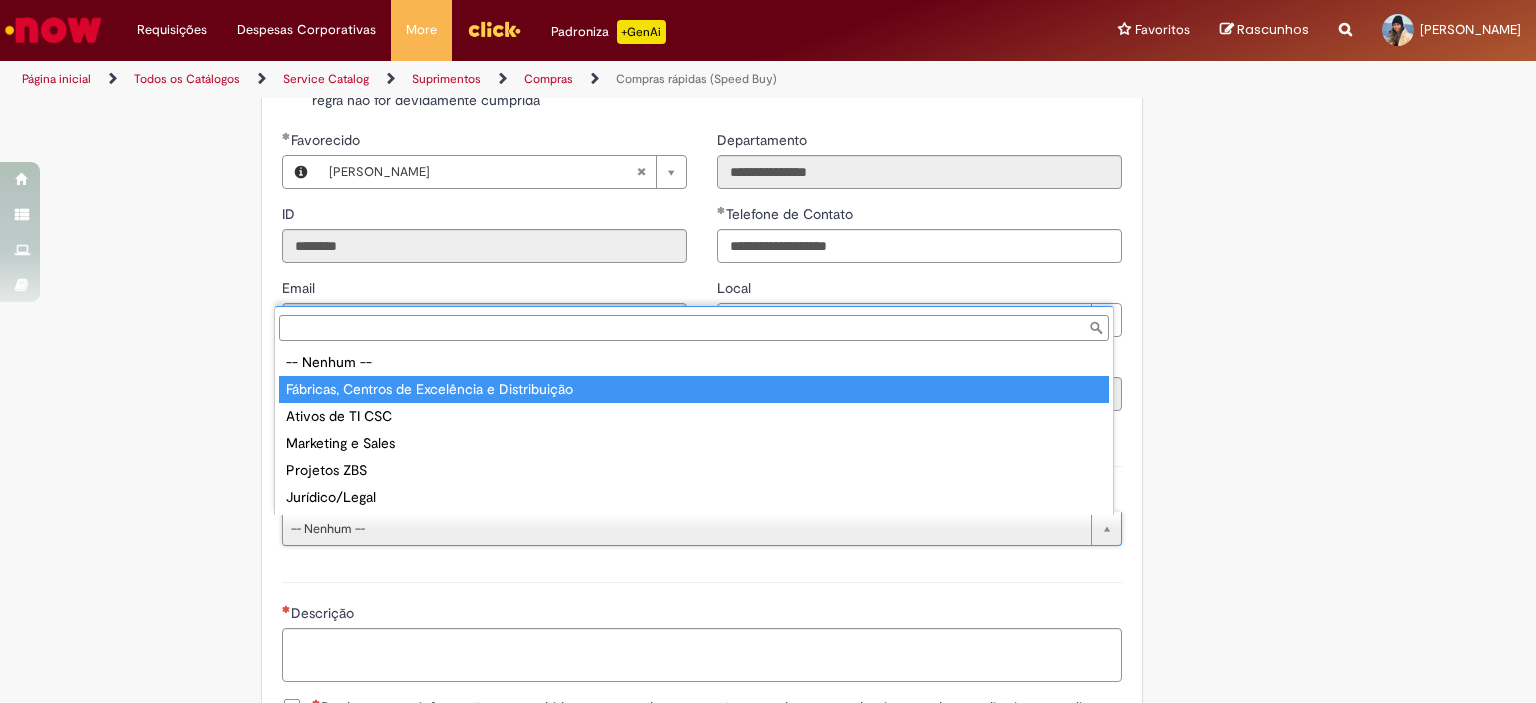 type on "**********" 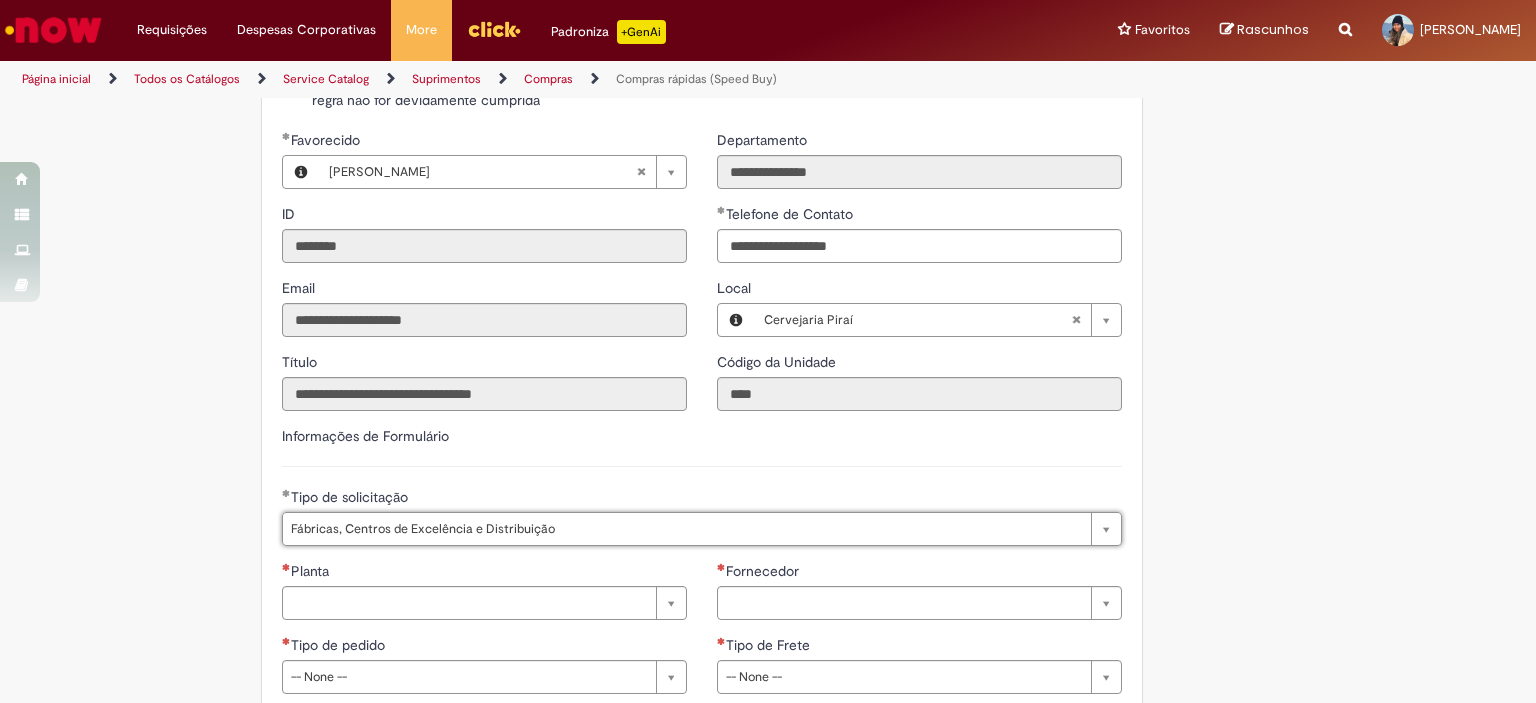 scroll, scrollTop: 2756, scrollLeft: 0, axis: vertical 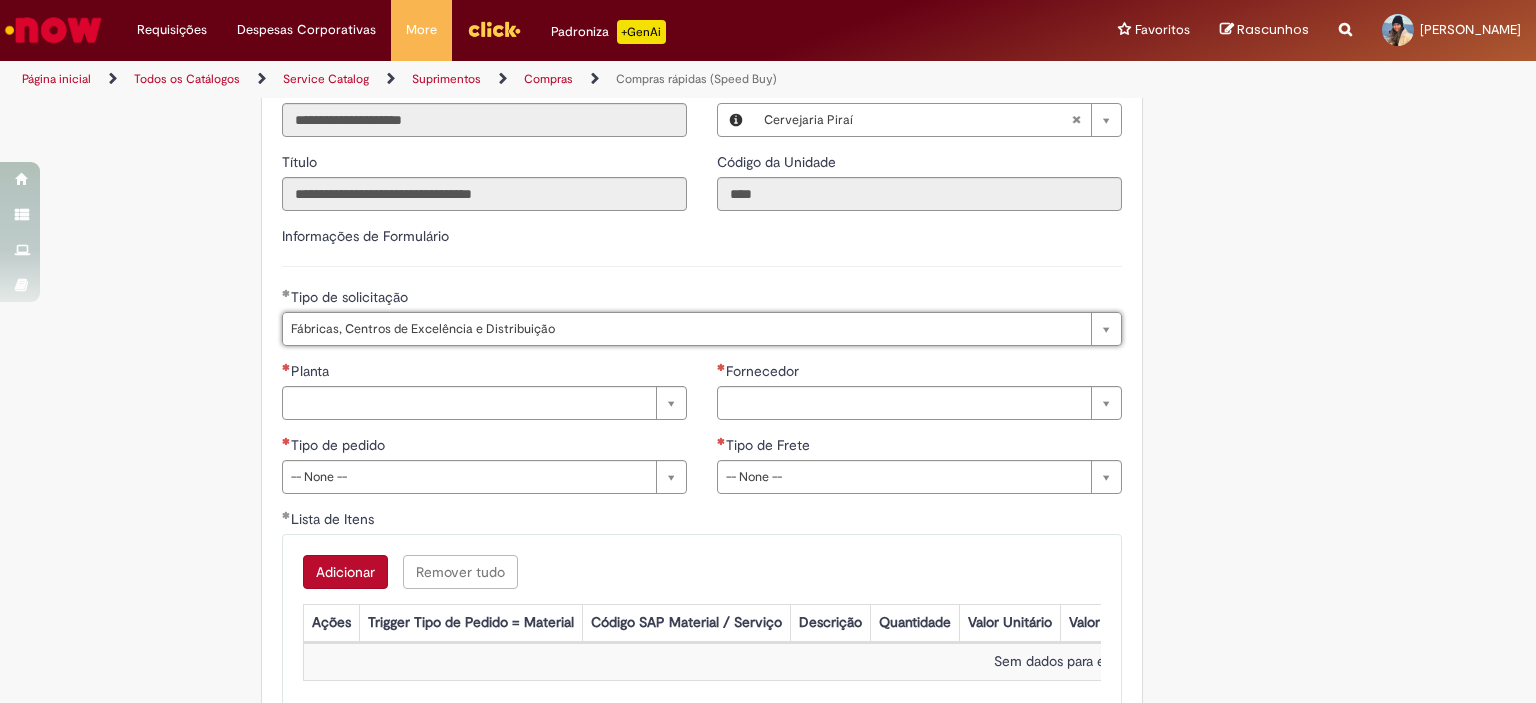 click on "Planta" at bounding box center [484, 373] 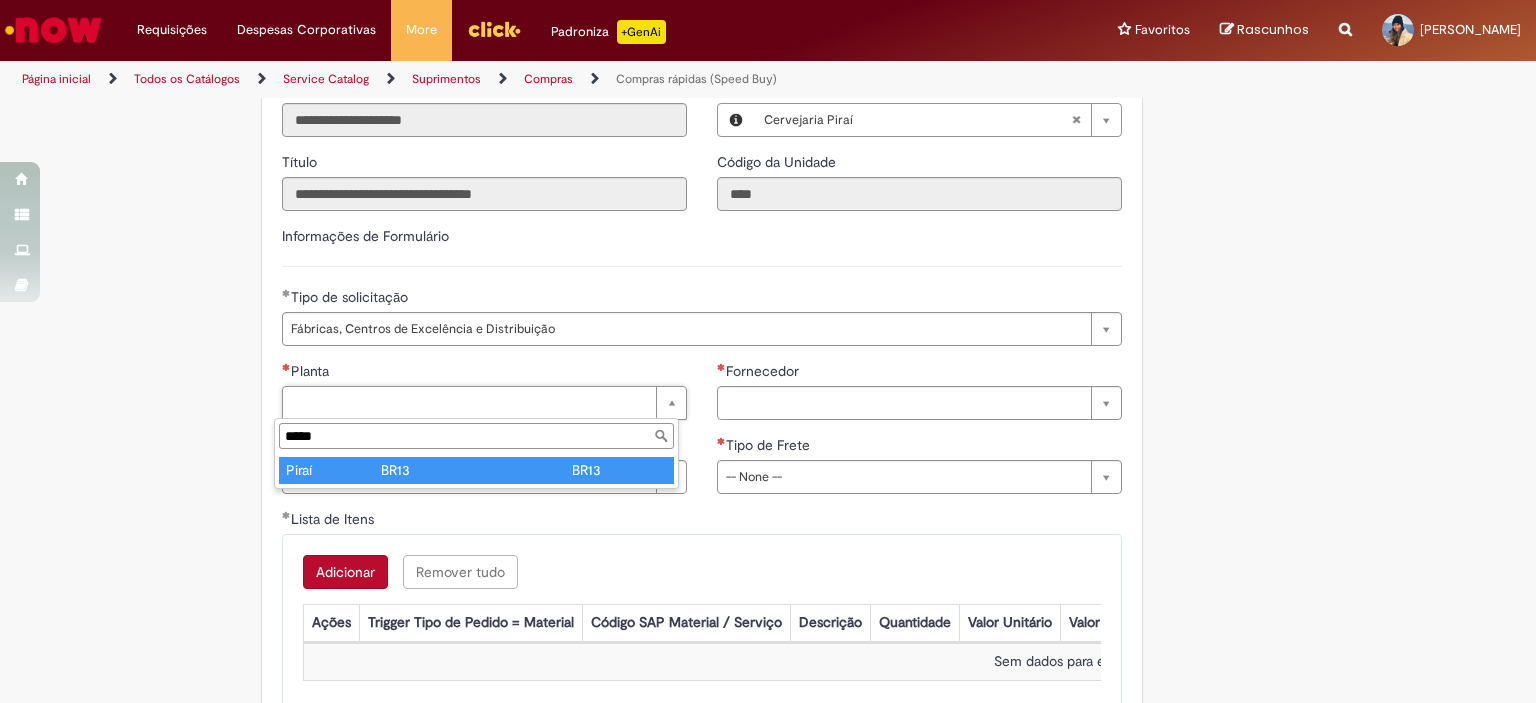 type on "*****" 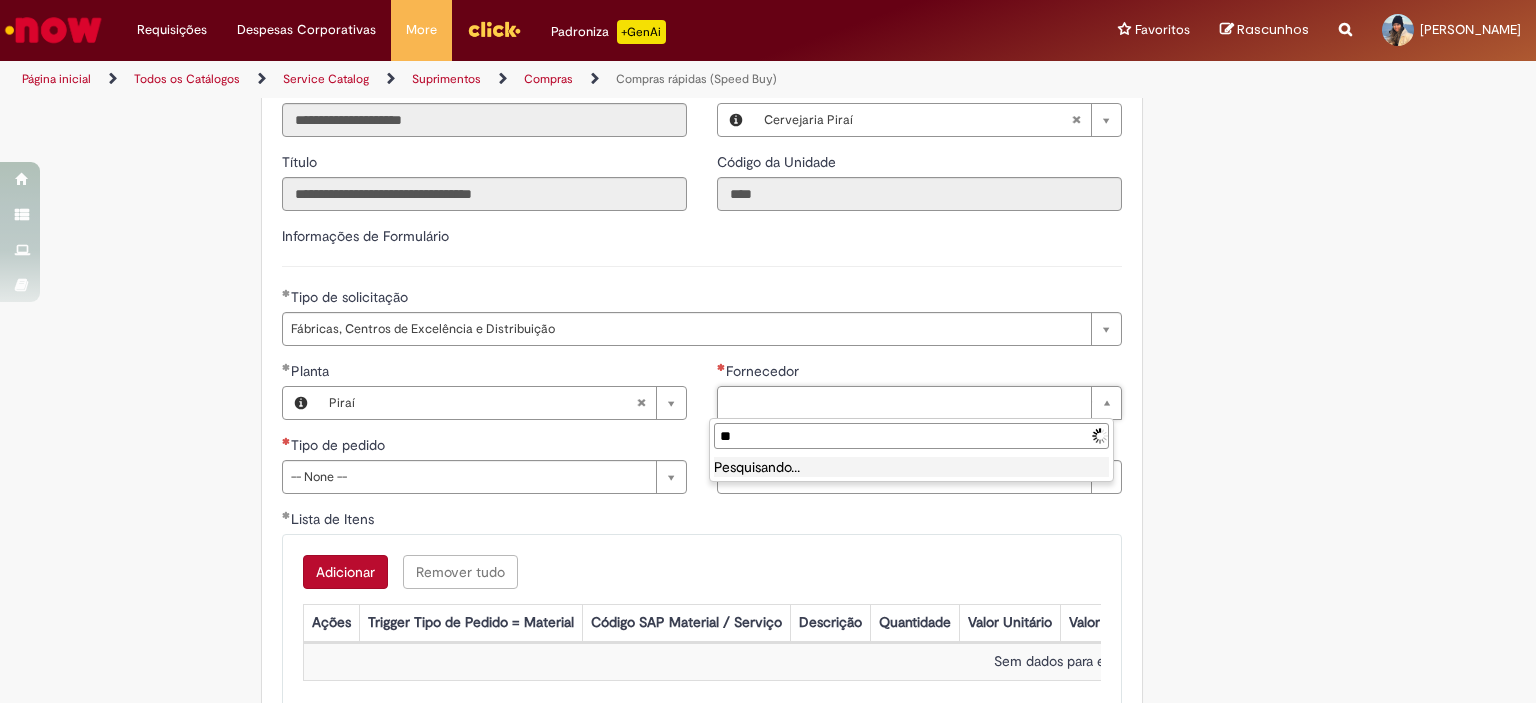 type on "*" 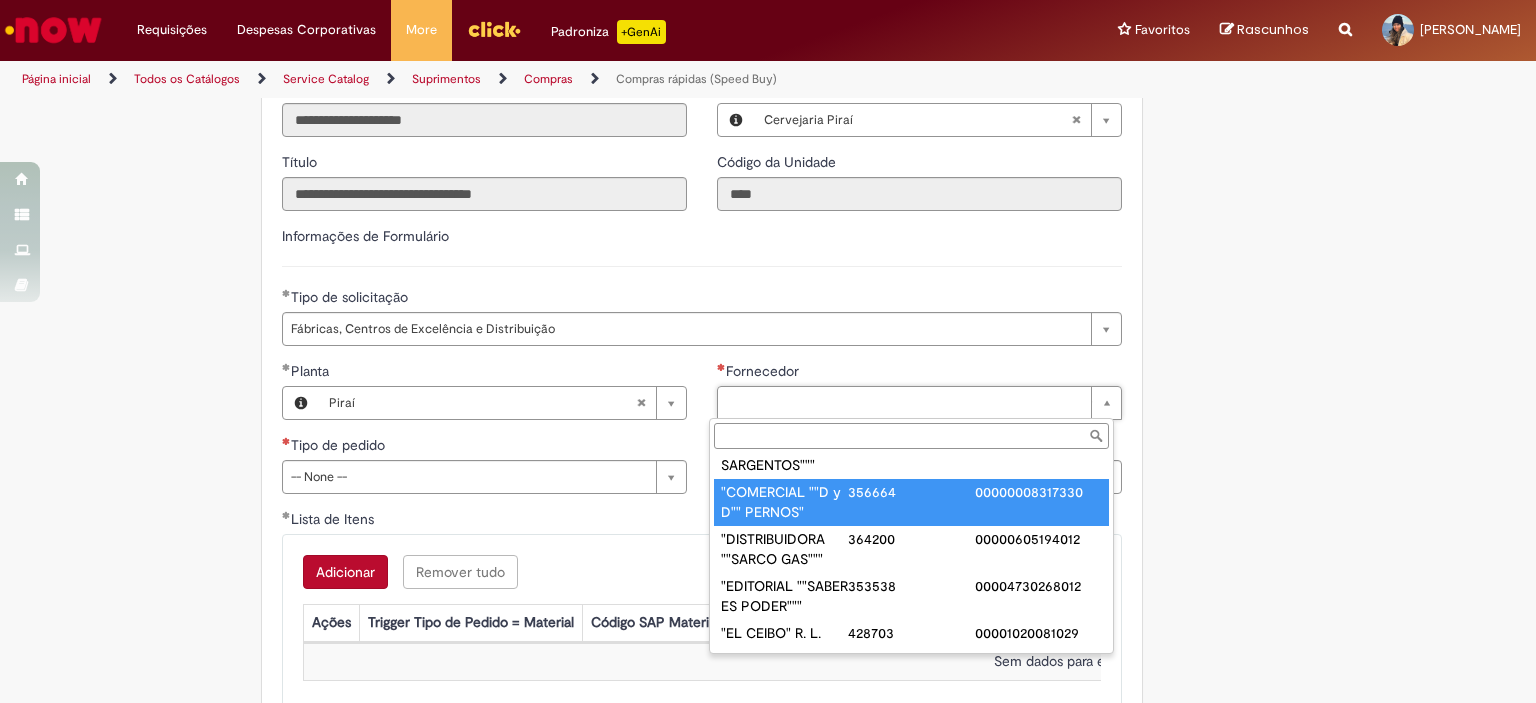 scroll, scrollTop: 0, scrollLeft: 0, axis: both 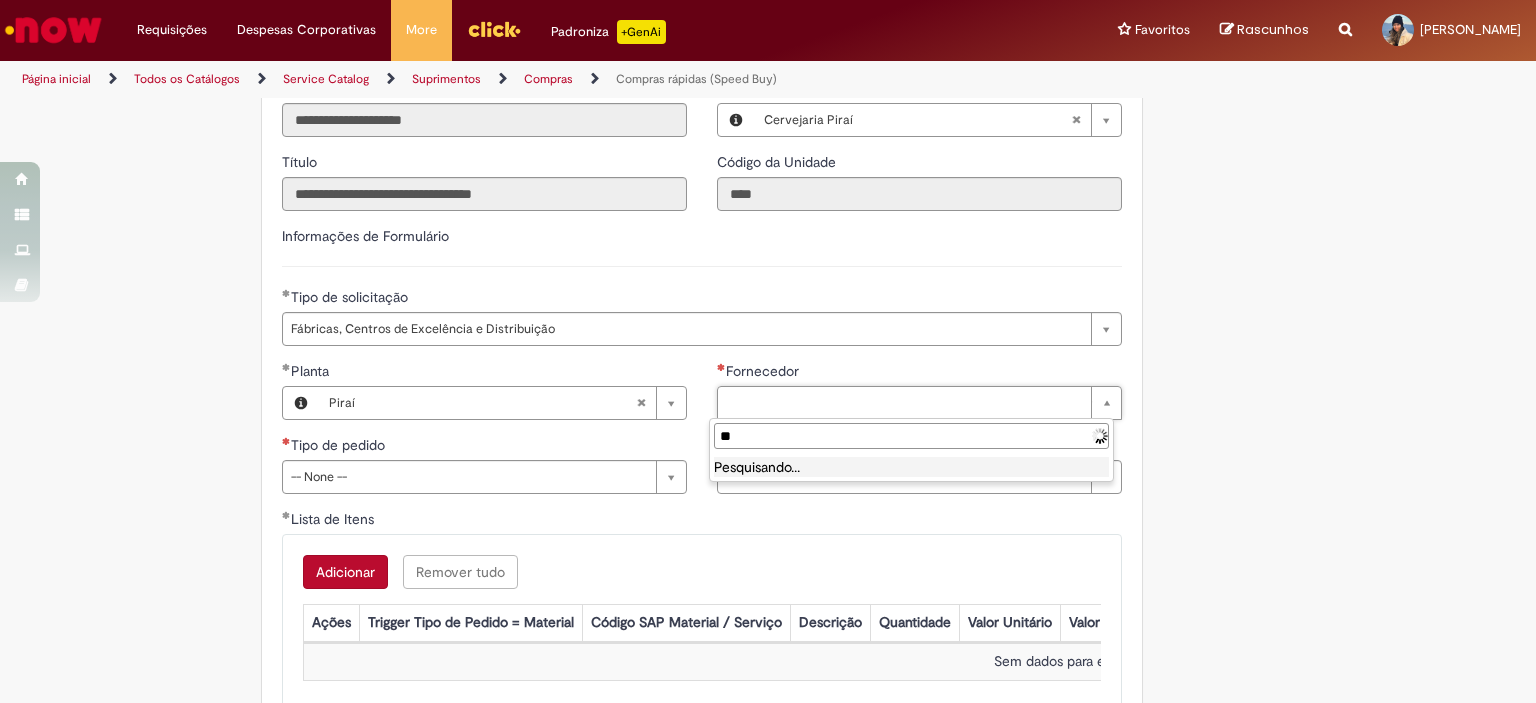 type on "*" 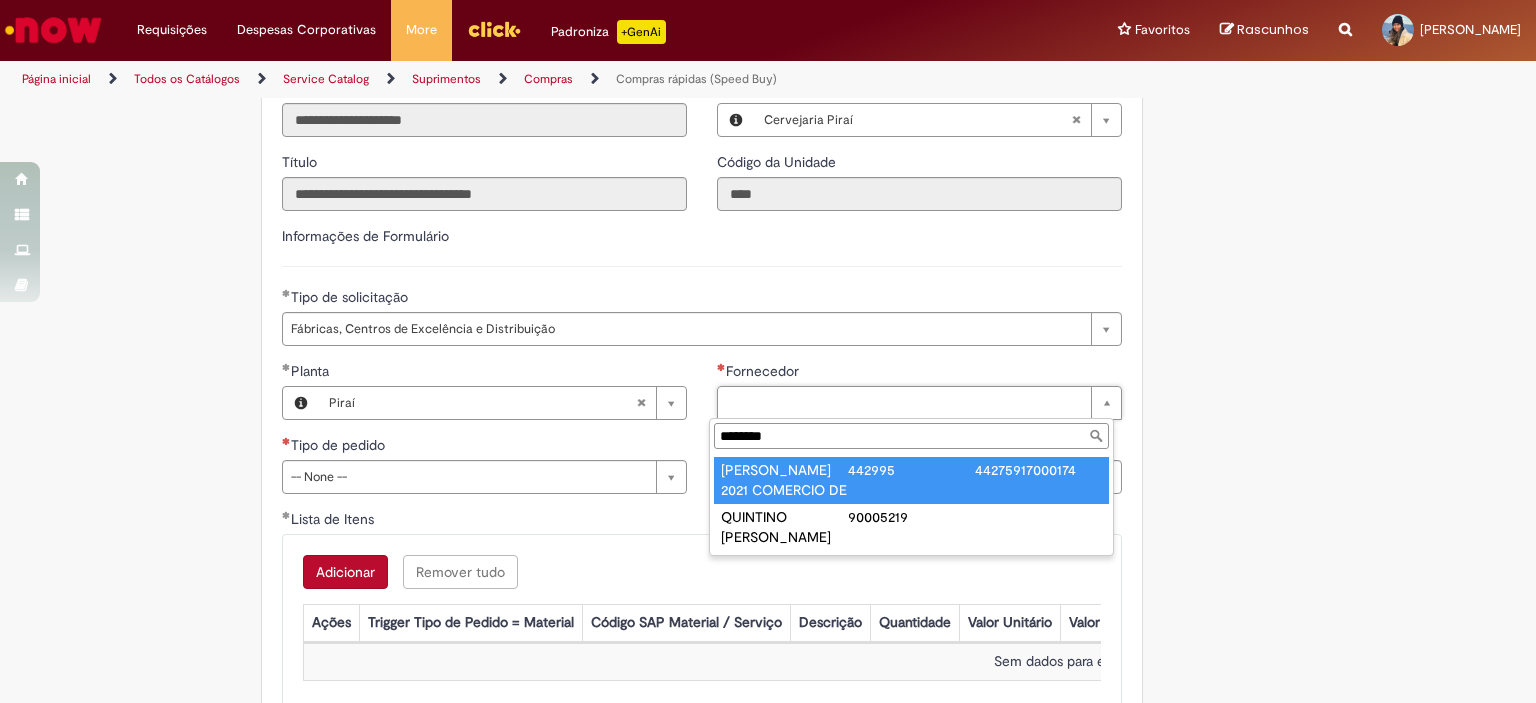 click on "********" at bounding box center (911, 436) 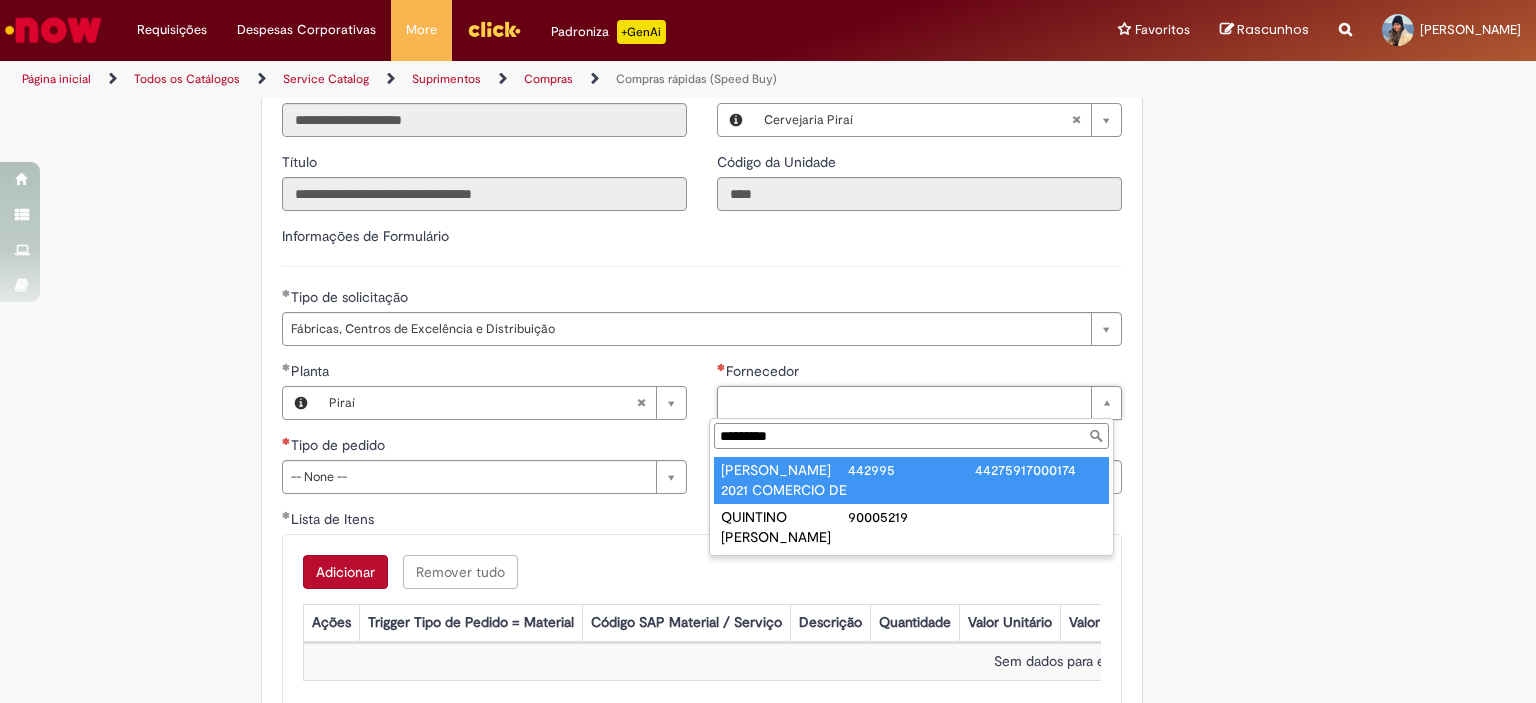 click on "********" at bounding box center (911, 436) 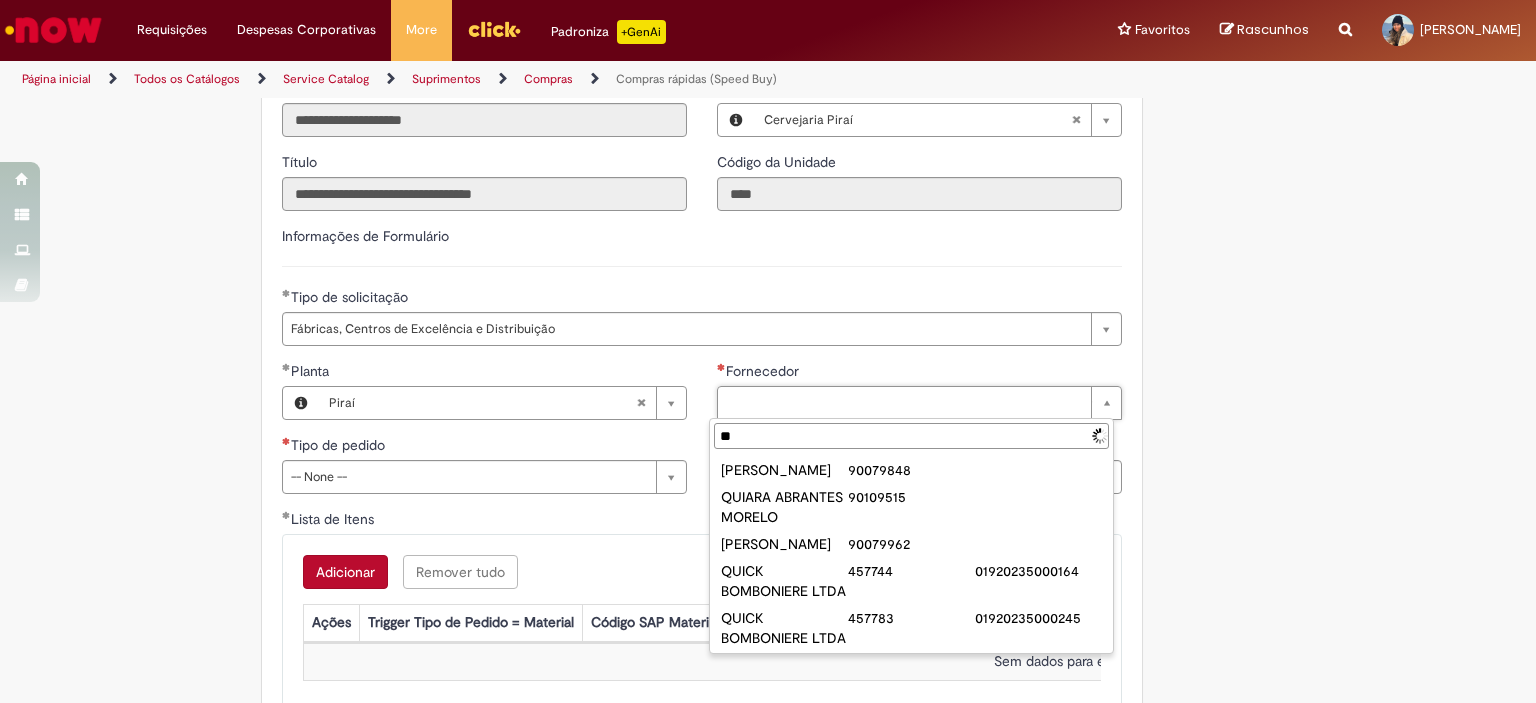 type on "*" 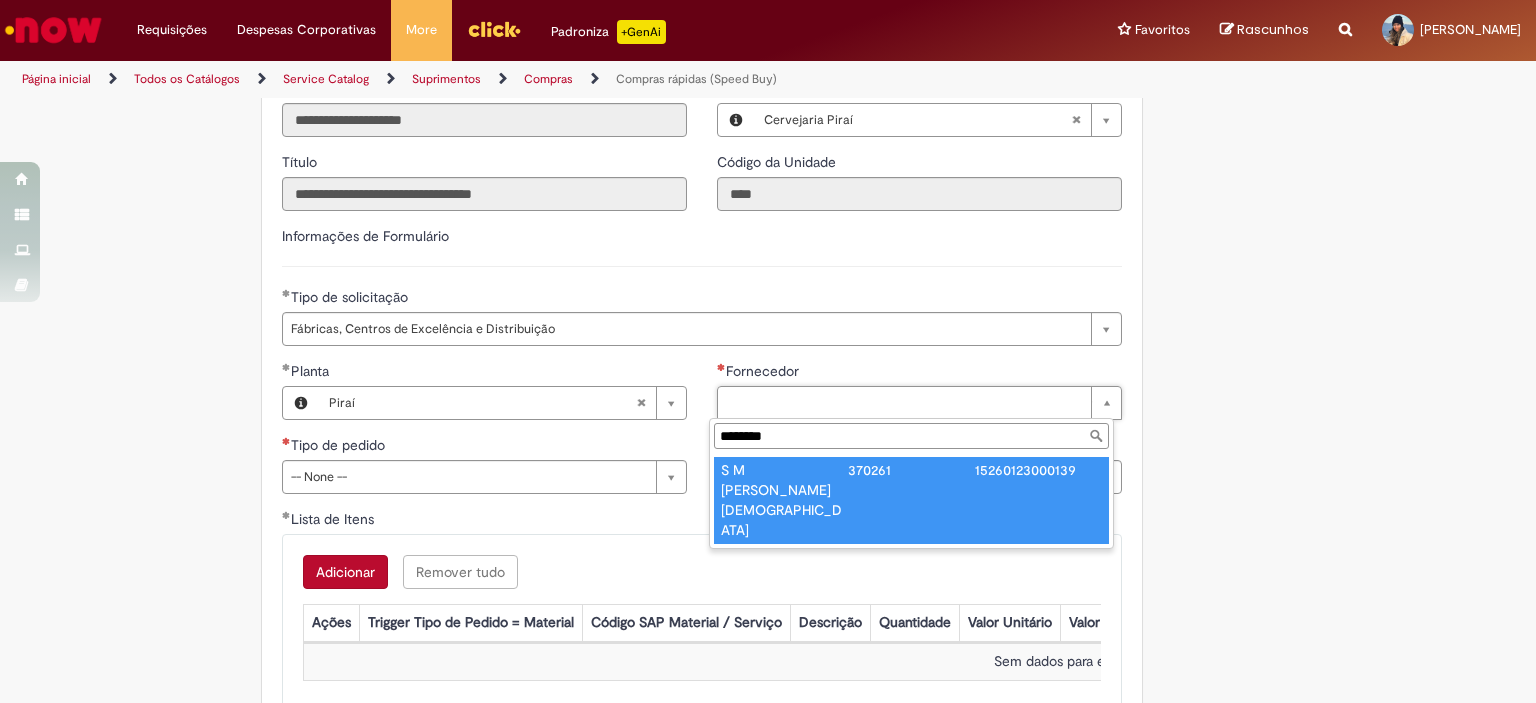 type on "********" 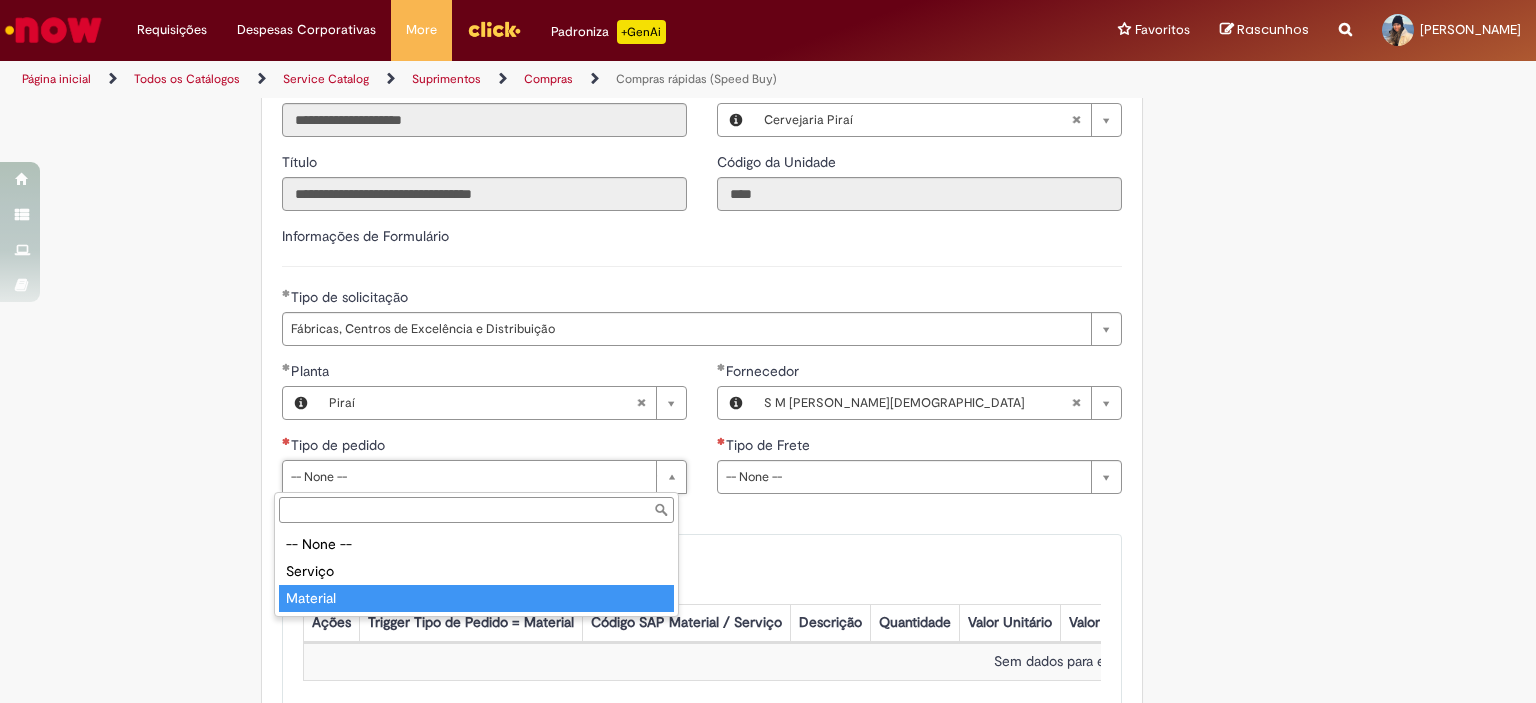 type on "********" 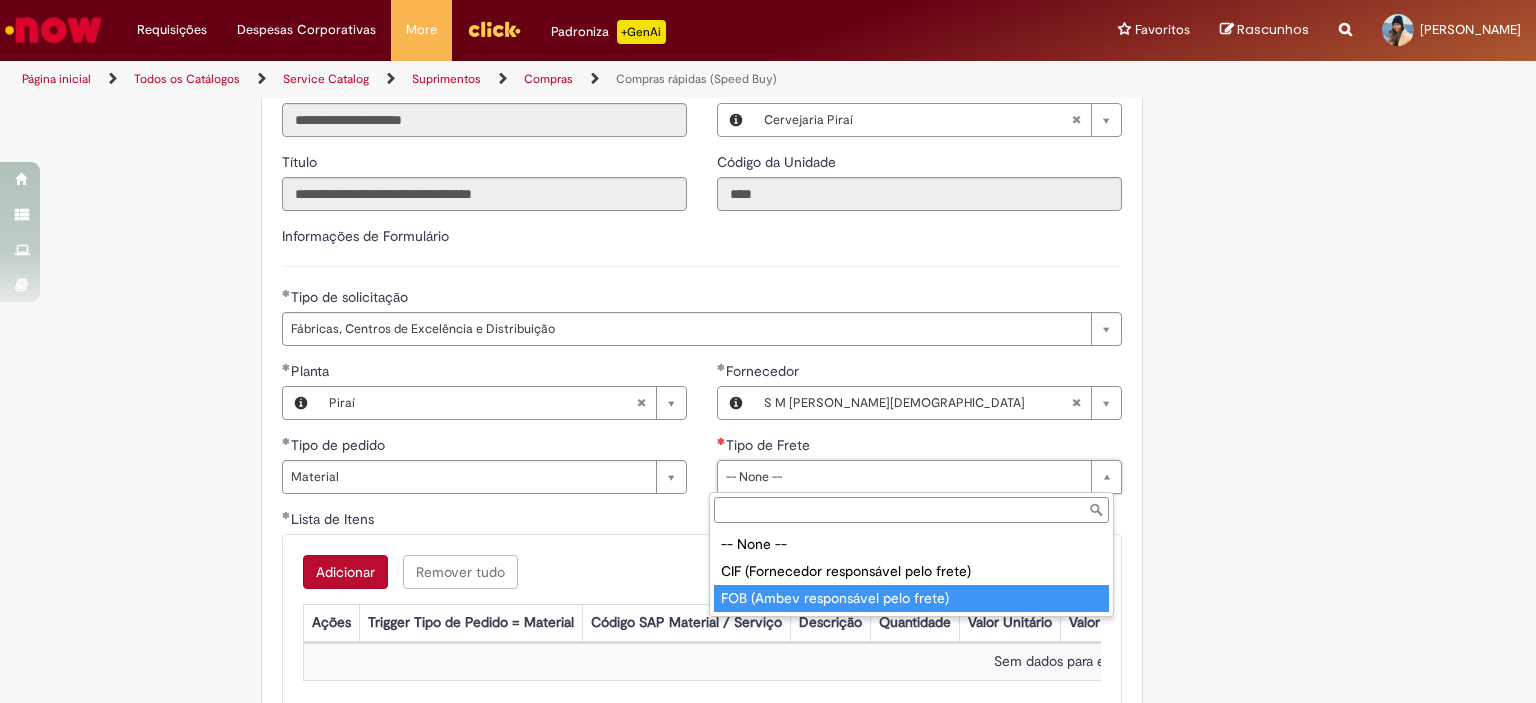 type on "**********" 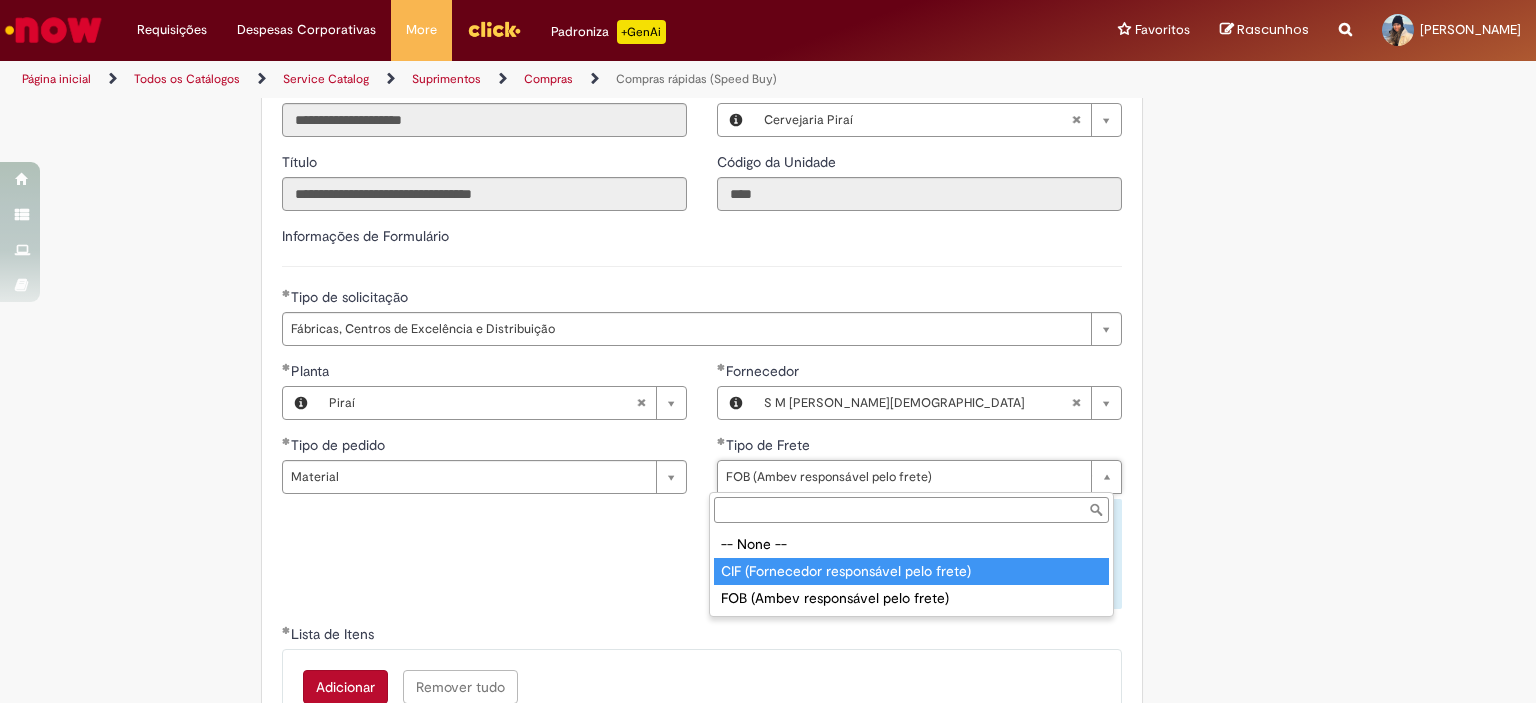 type on "**********" 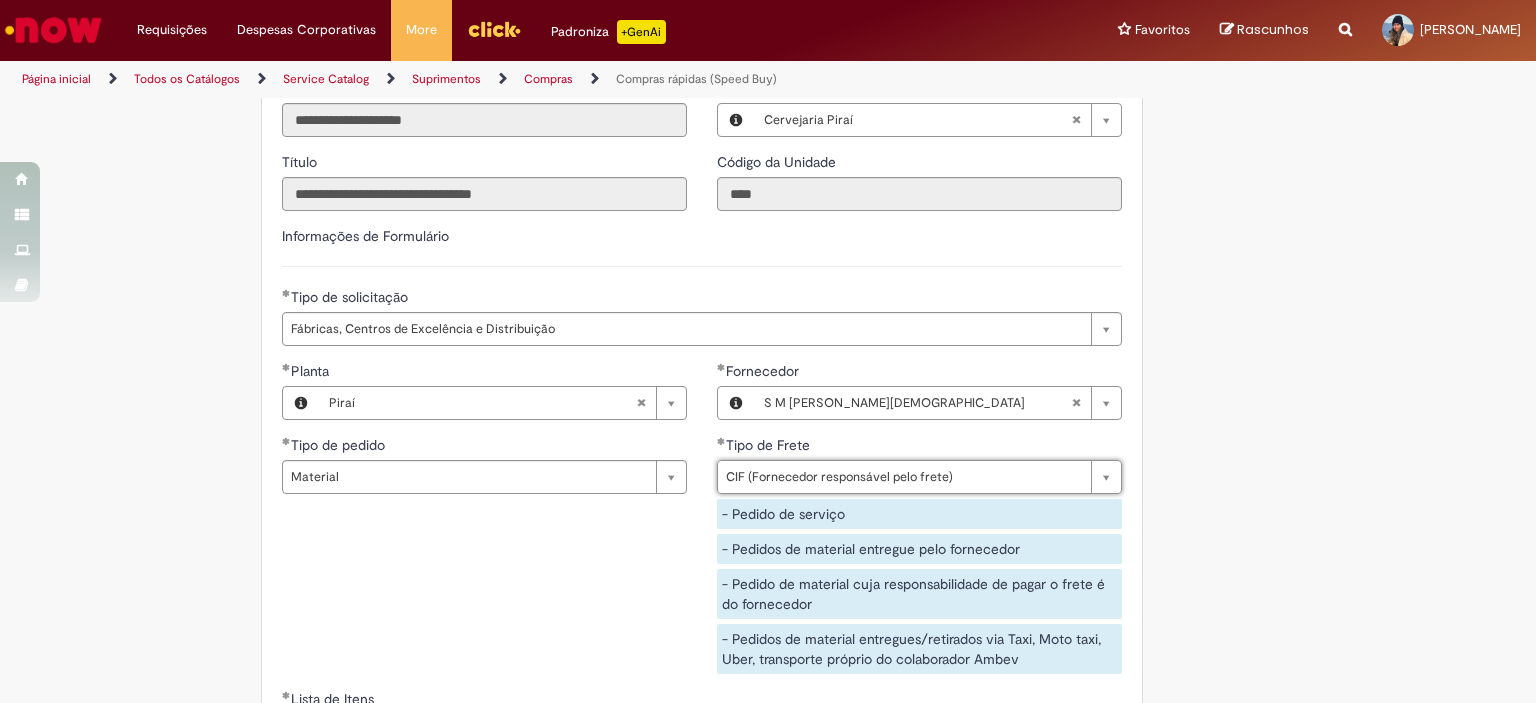 scroll, scrollTop: 0, scrollLeft: 224, axis: horizontal 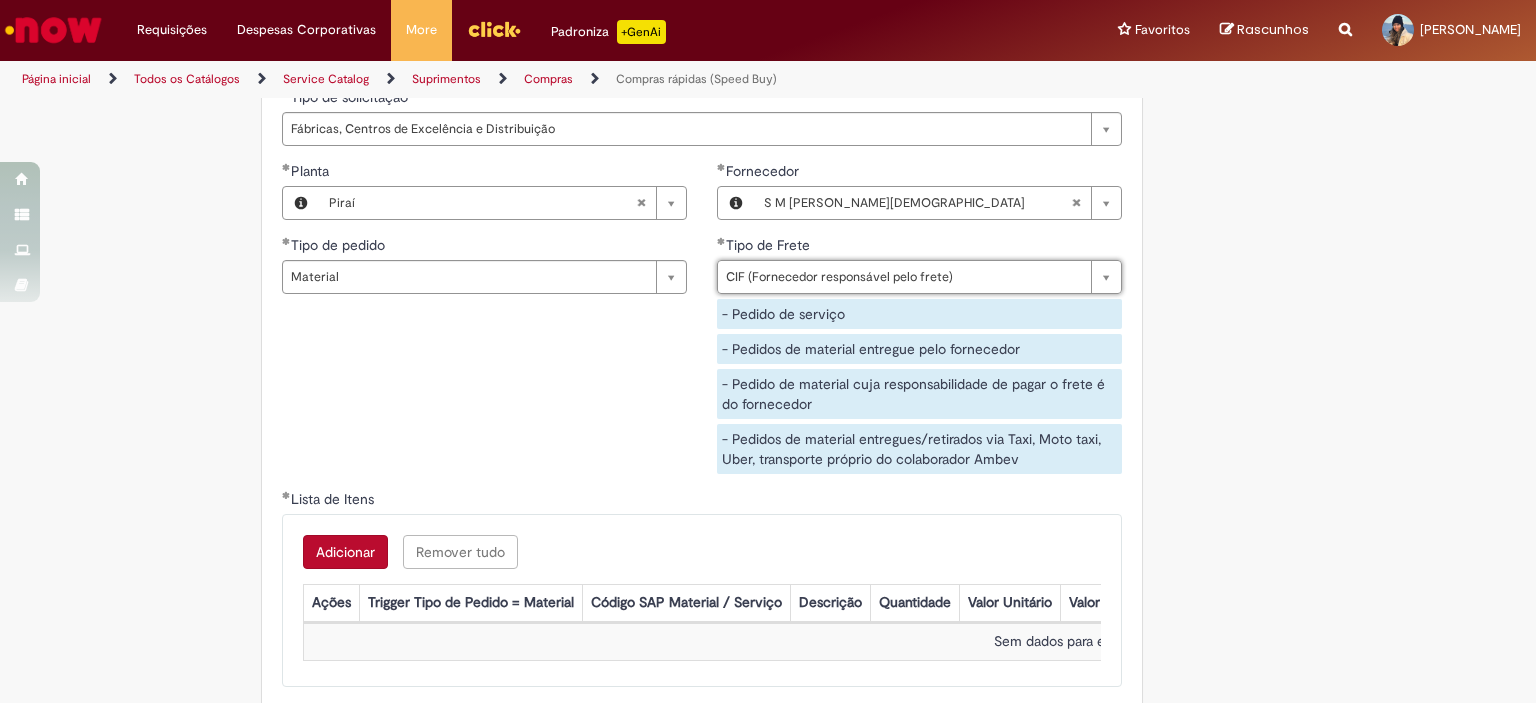 click on "Adicionar" at bounding box center (345, 552) 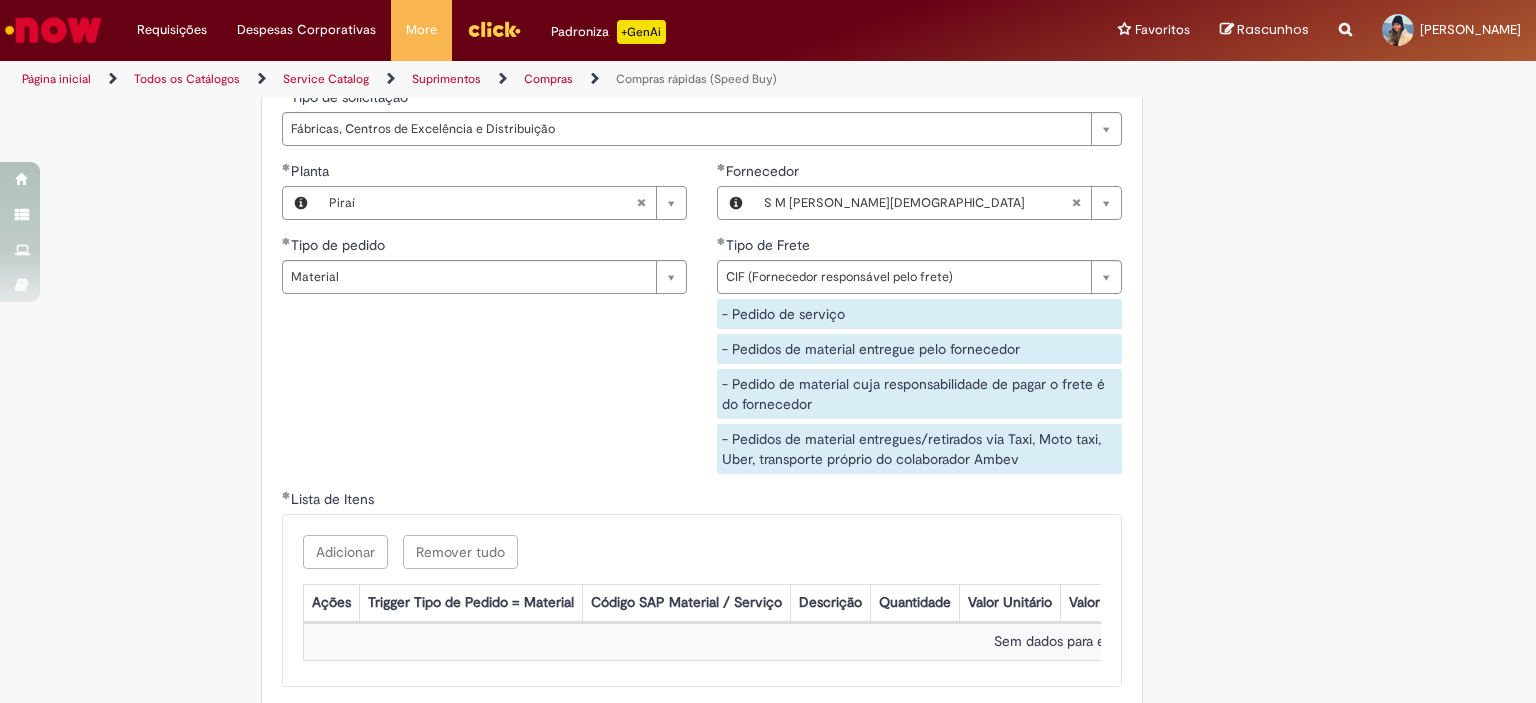 scroll, scrollTop: 0, scrollLeft: 0, axis: both 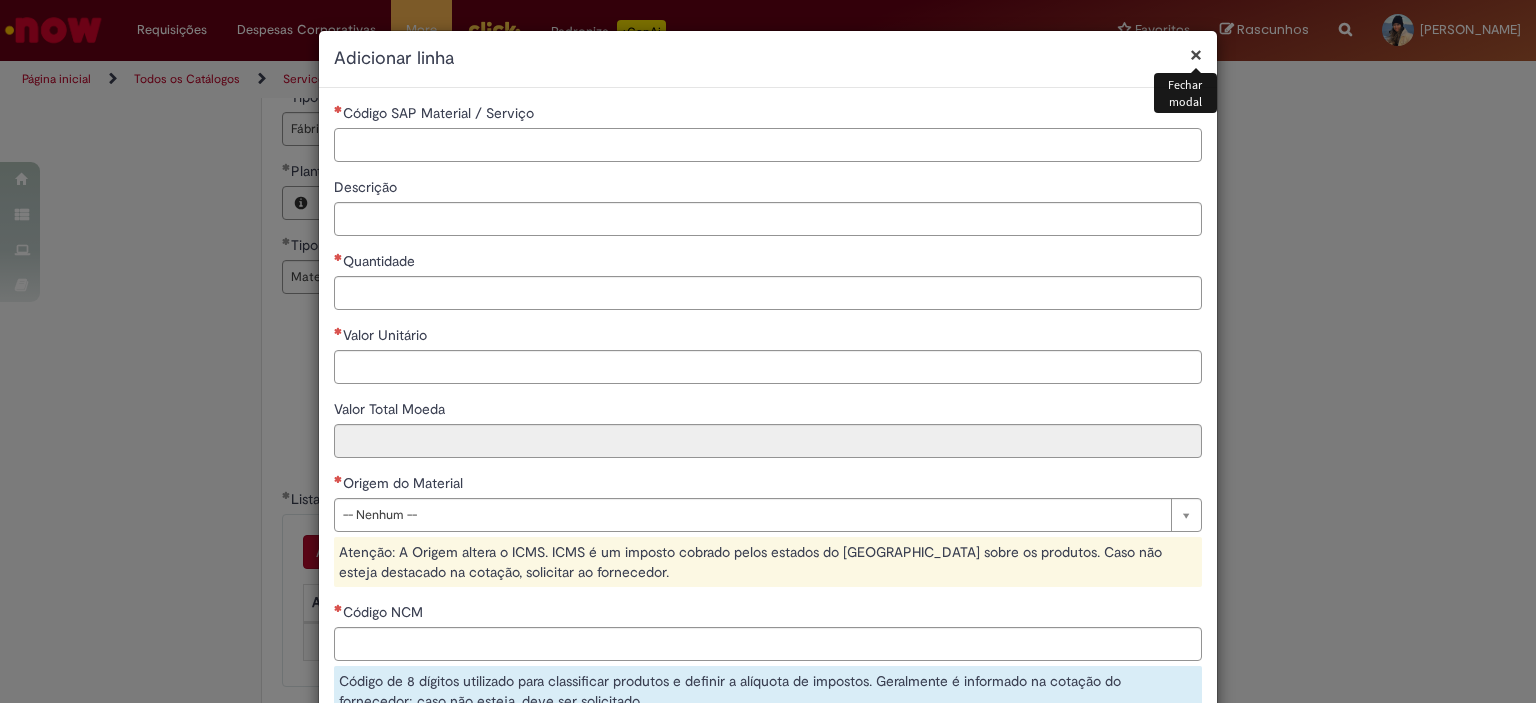 click on "Código SAP Material / Serviço" at bounding box center [768, 145] 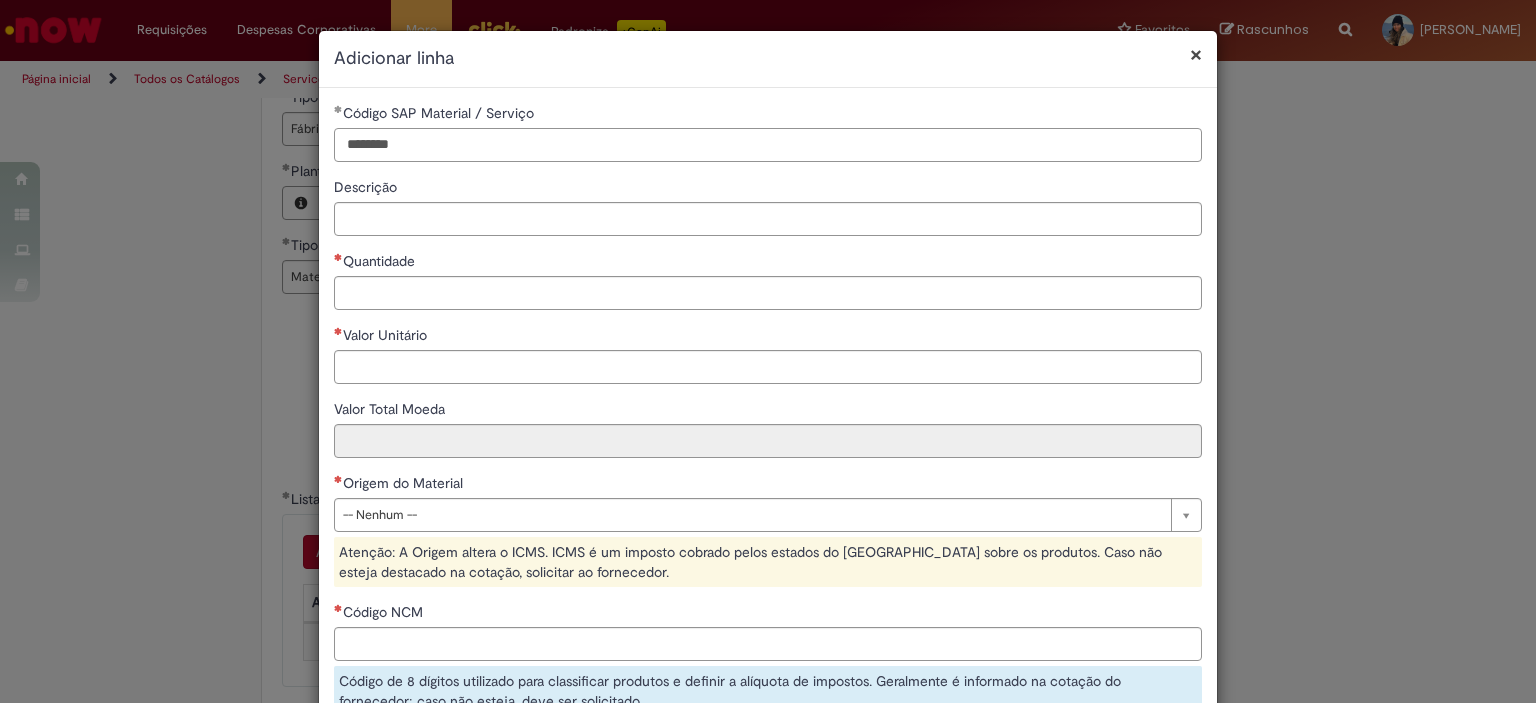 type on "********" 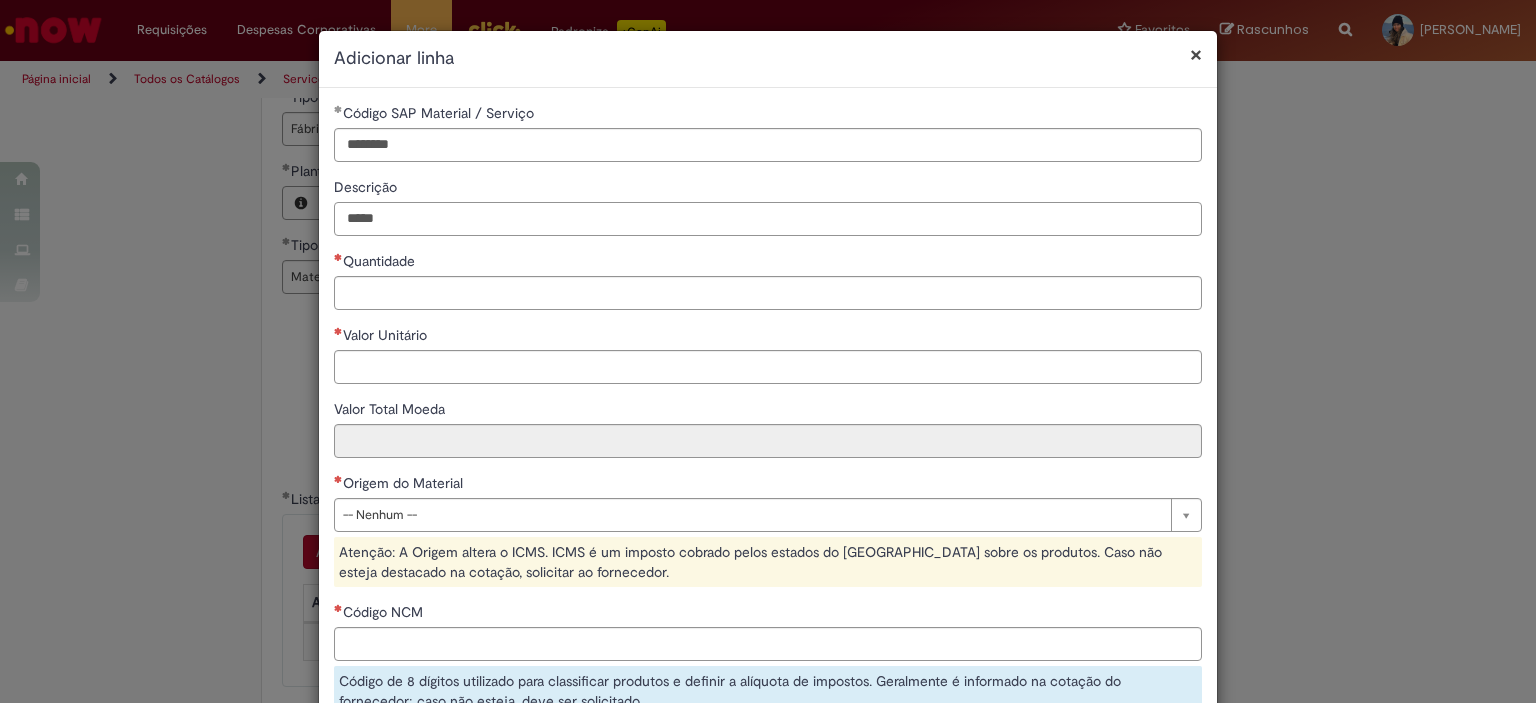 type on "****" 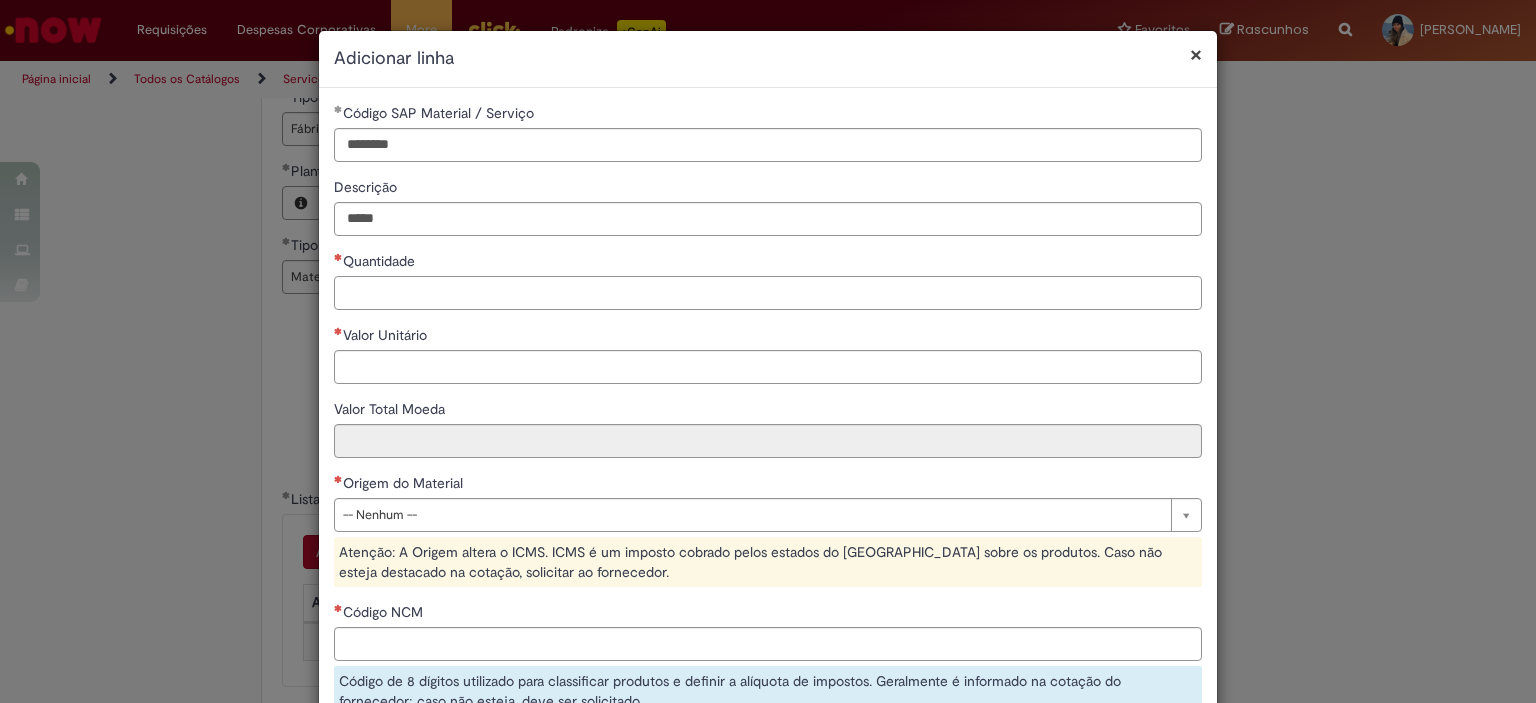 click on "Quantidade" at bounding box center [768, 293] 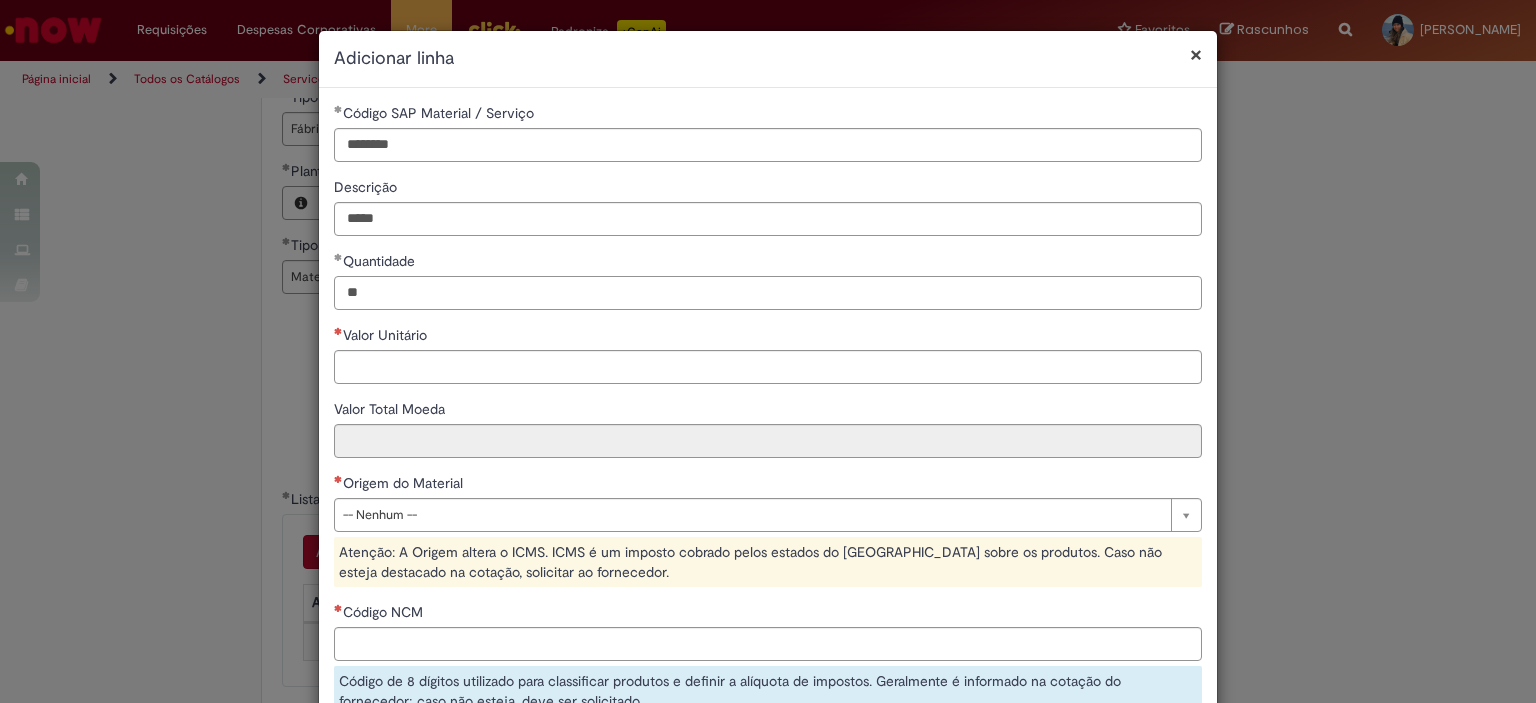 type on "**" 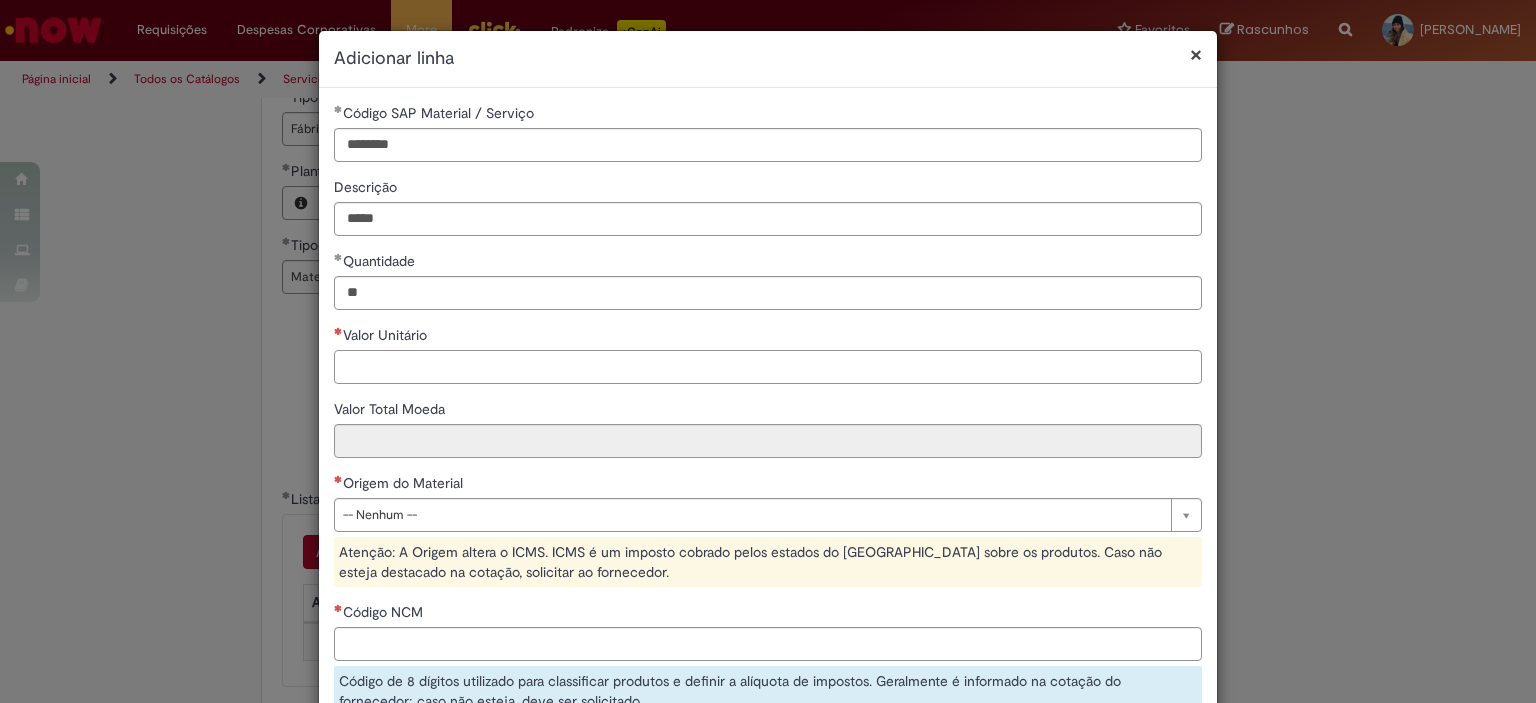 click on "Valor Unitário" at bounding box center [768, 367] 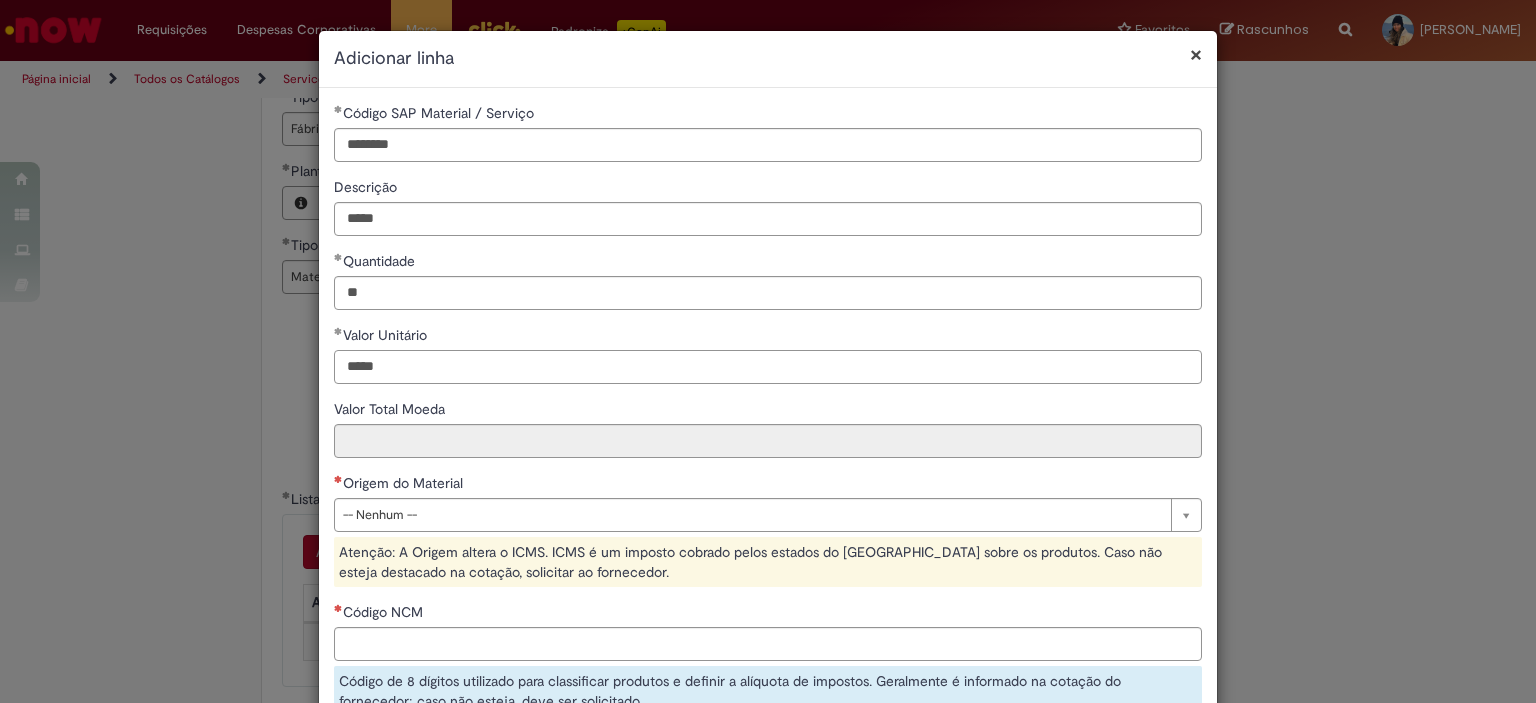 type on "*****" 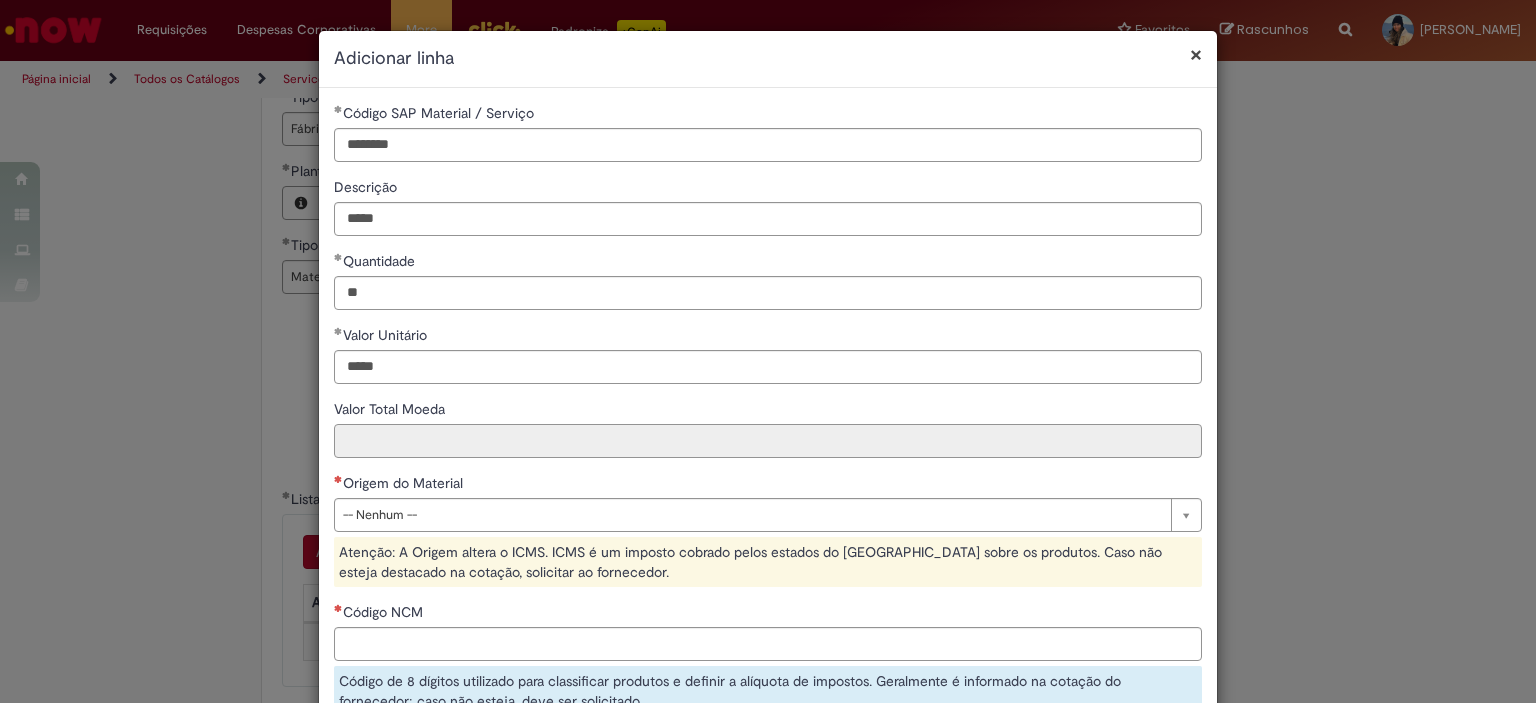 type on "********" 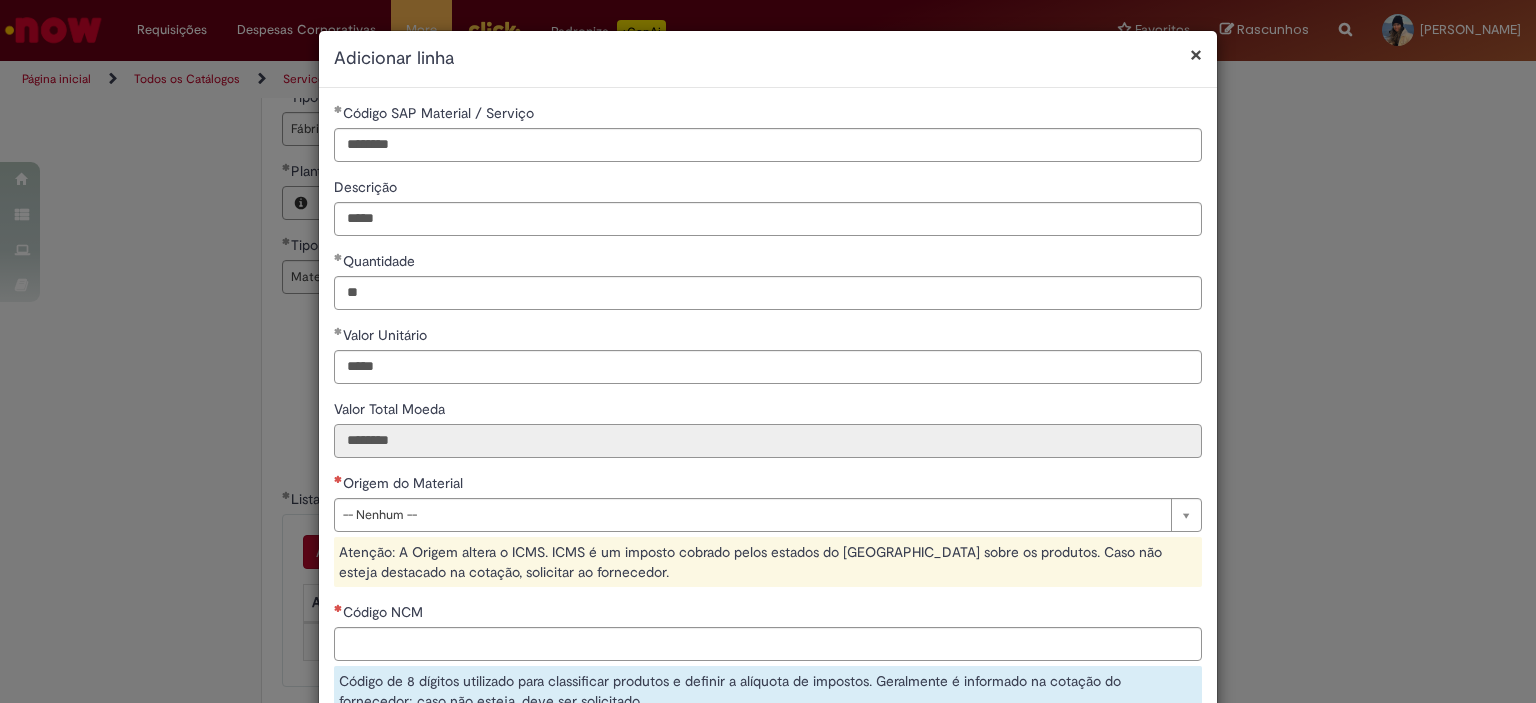 click on "********" at bounding box center (768, 441) 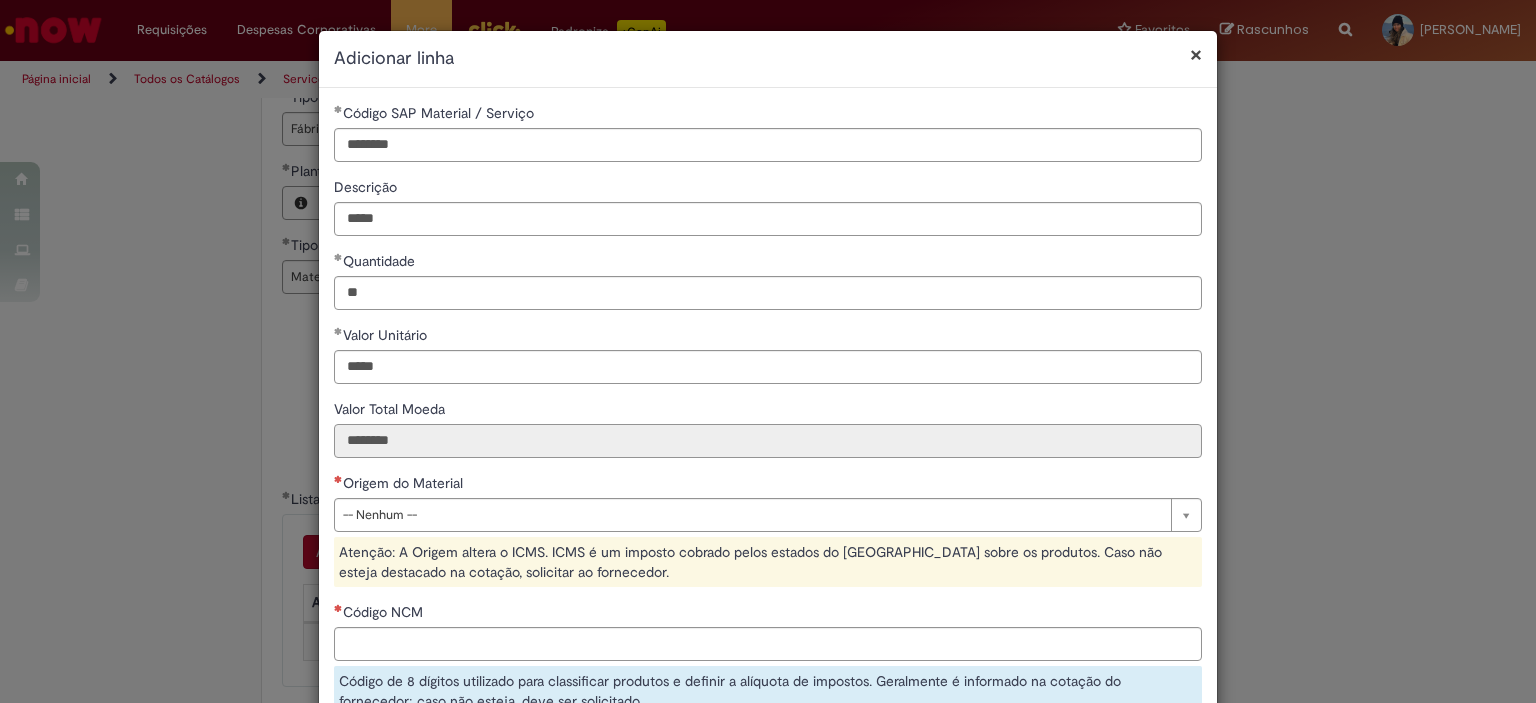scroll, scrollTop: 100, scrollLeft: 0, axis: vertical 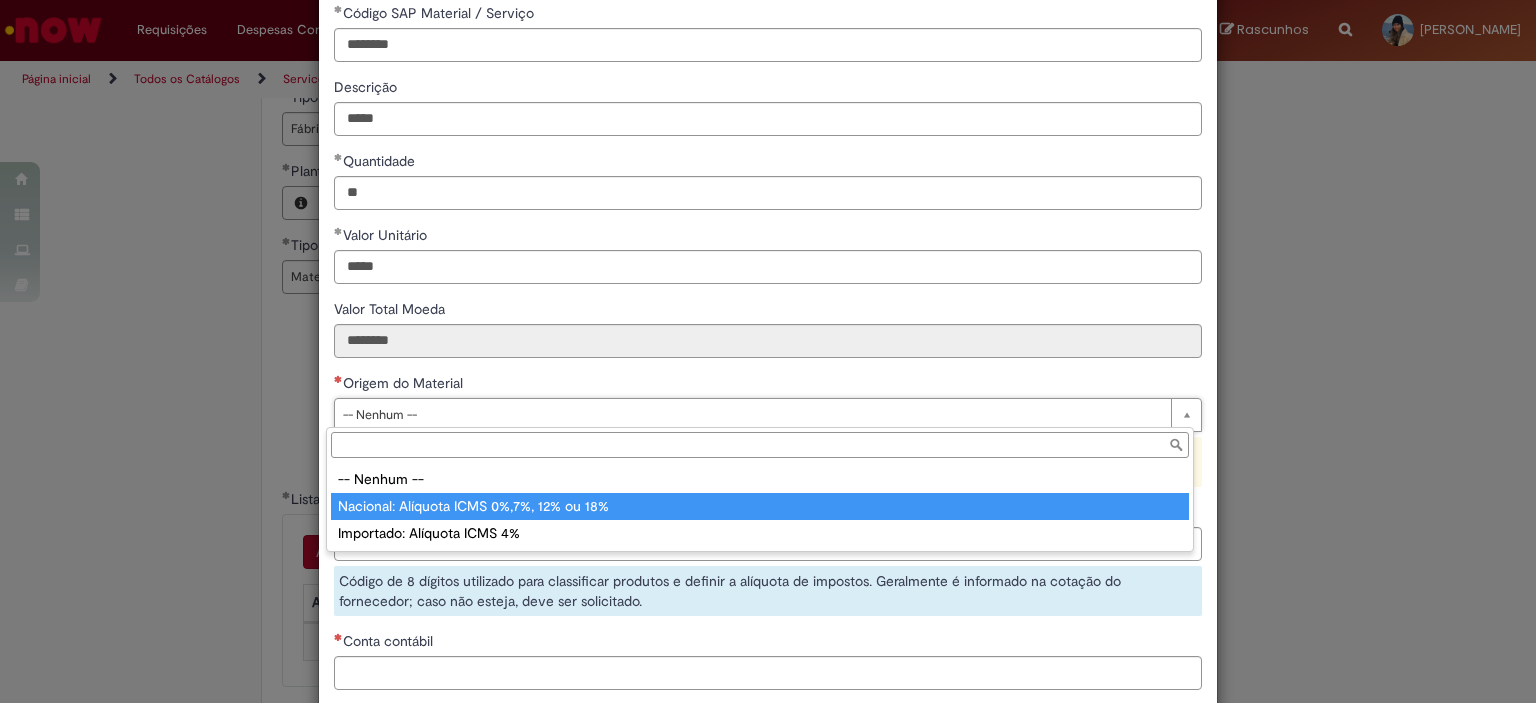 type on "**********" 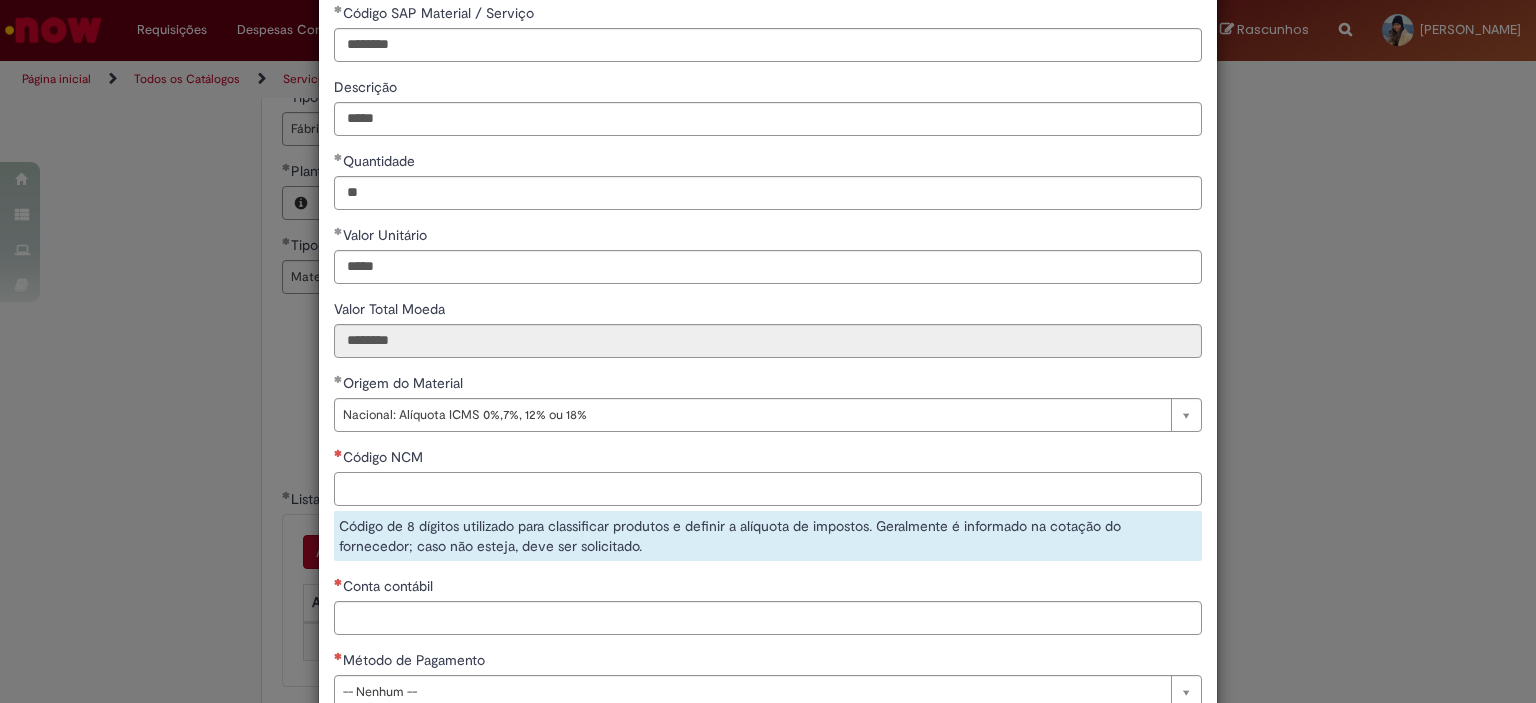 click on "Código NCM" at bounding box center (768, 489) 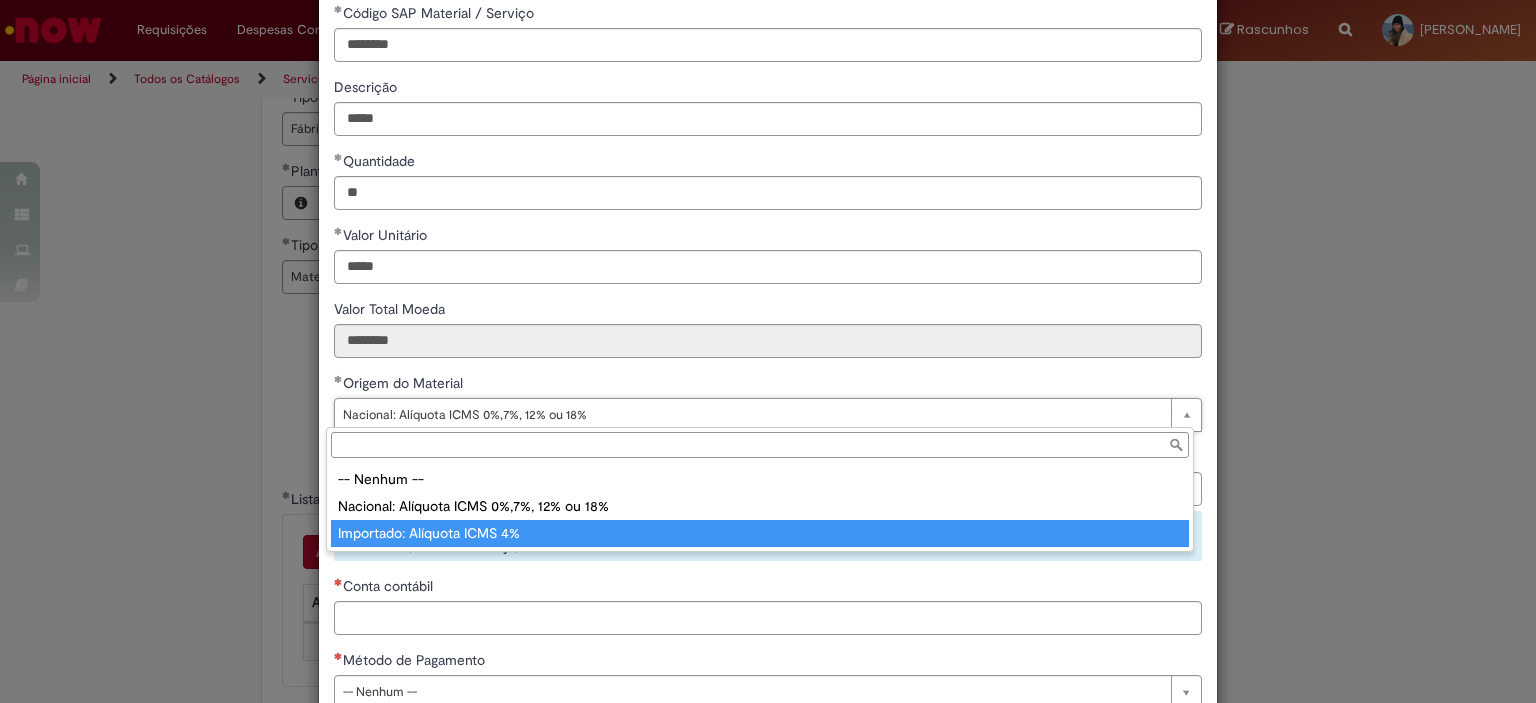 type on "**********" 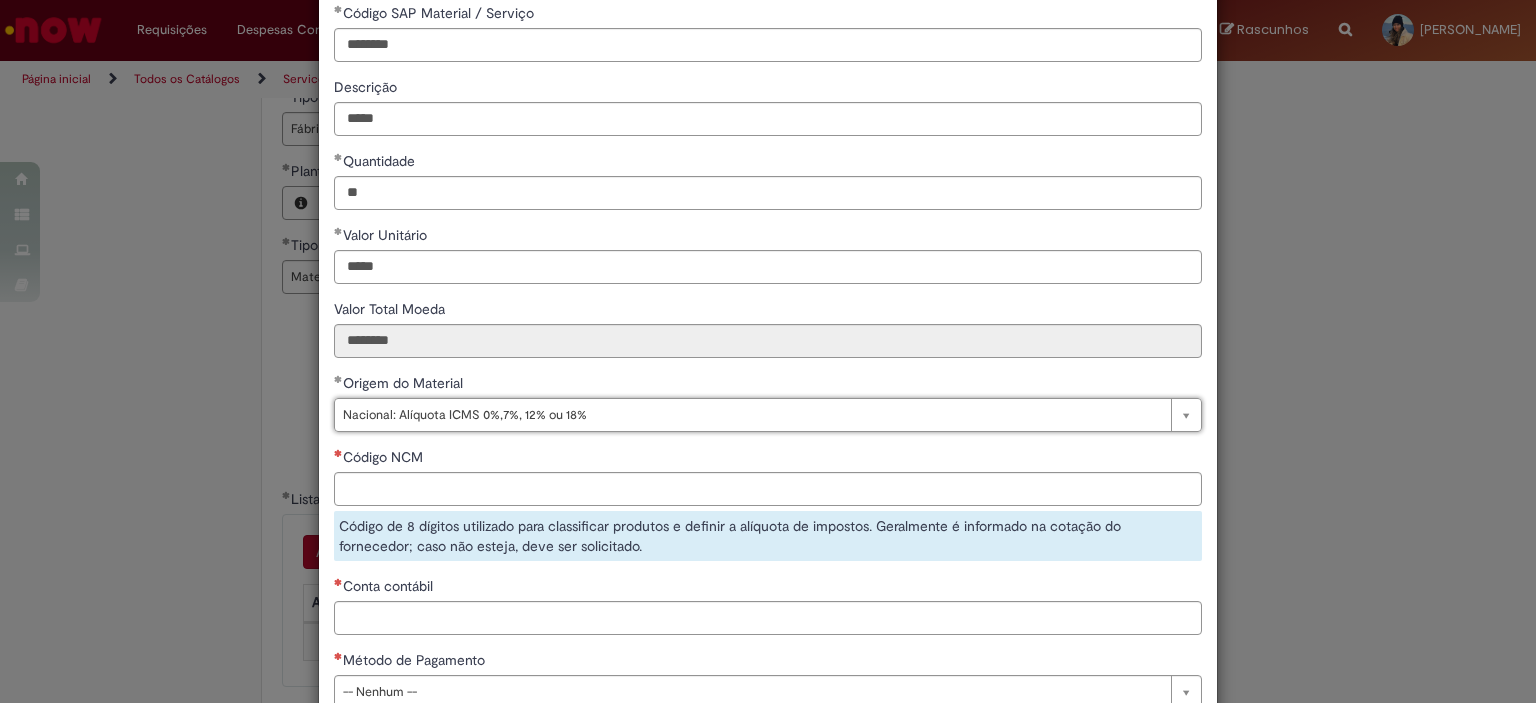 scroll, scrollTop: 0, scrollLeft: 272, axis: horizontal 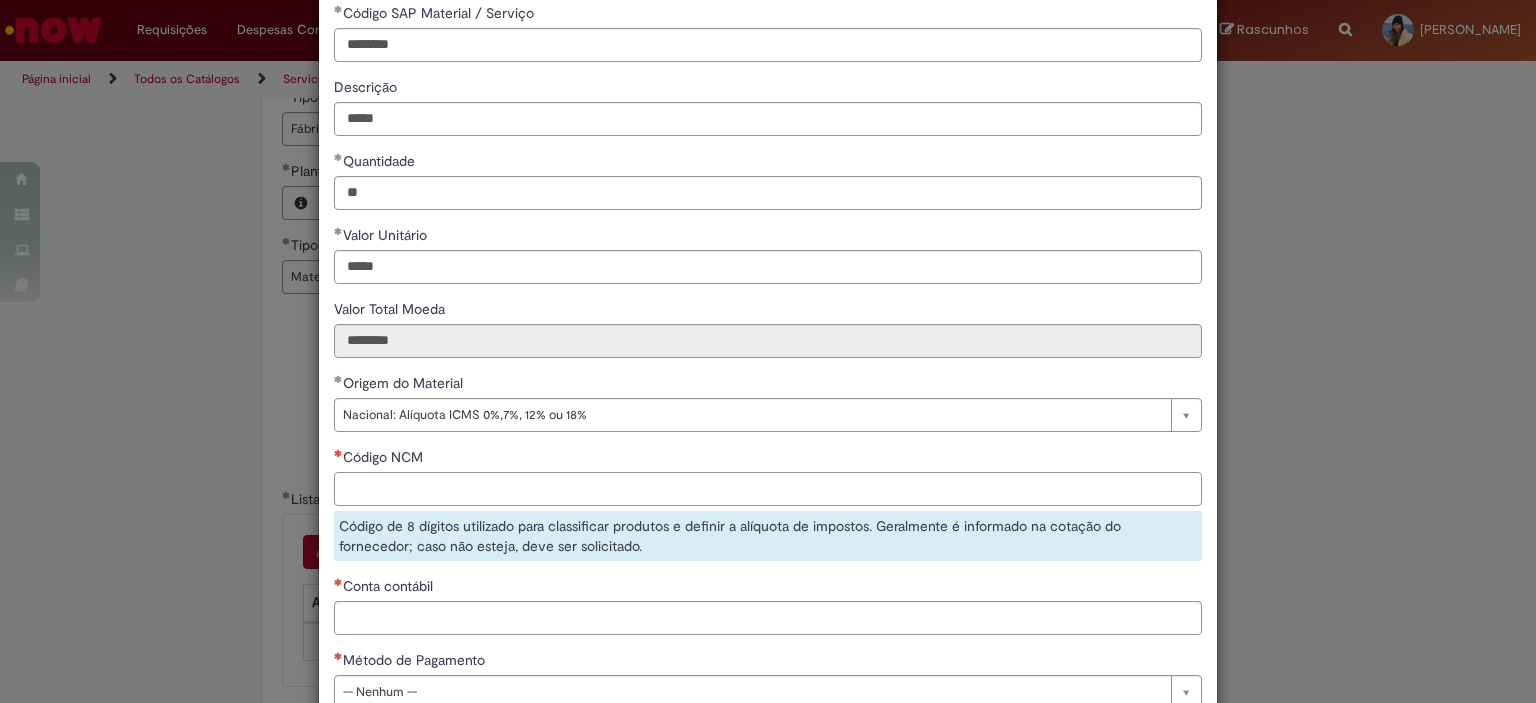 click on "Código NCM" at bounding box center (768, 489) 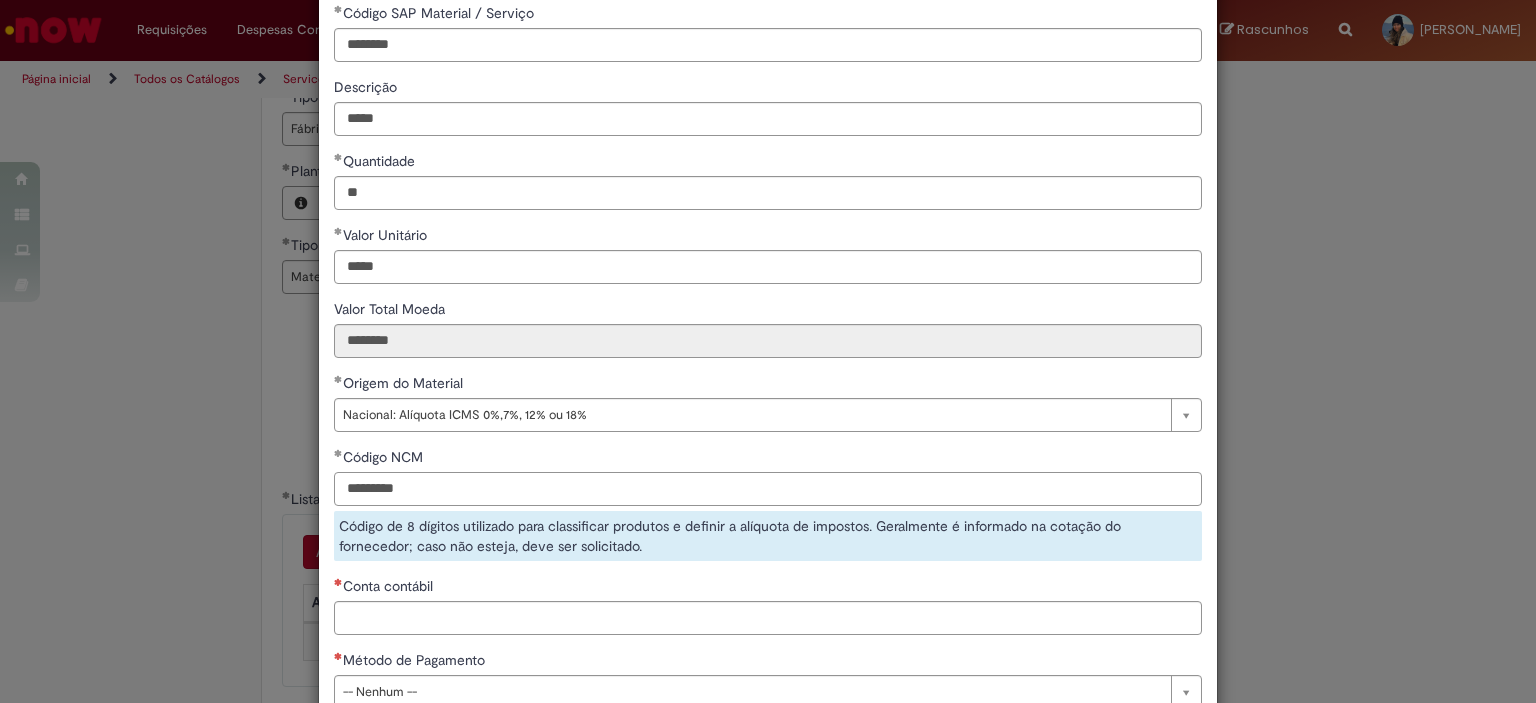 scroll, scrollTop: 200, scrollLeft: 0, axis: vertical 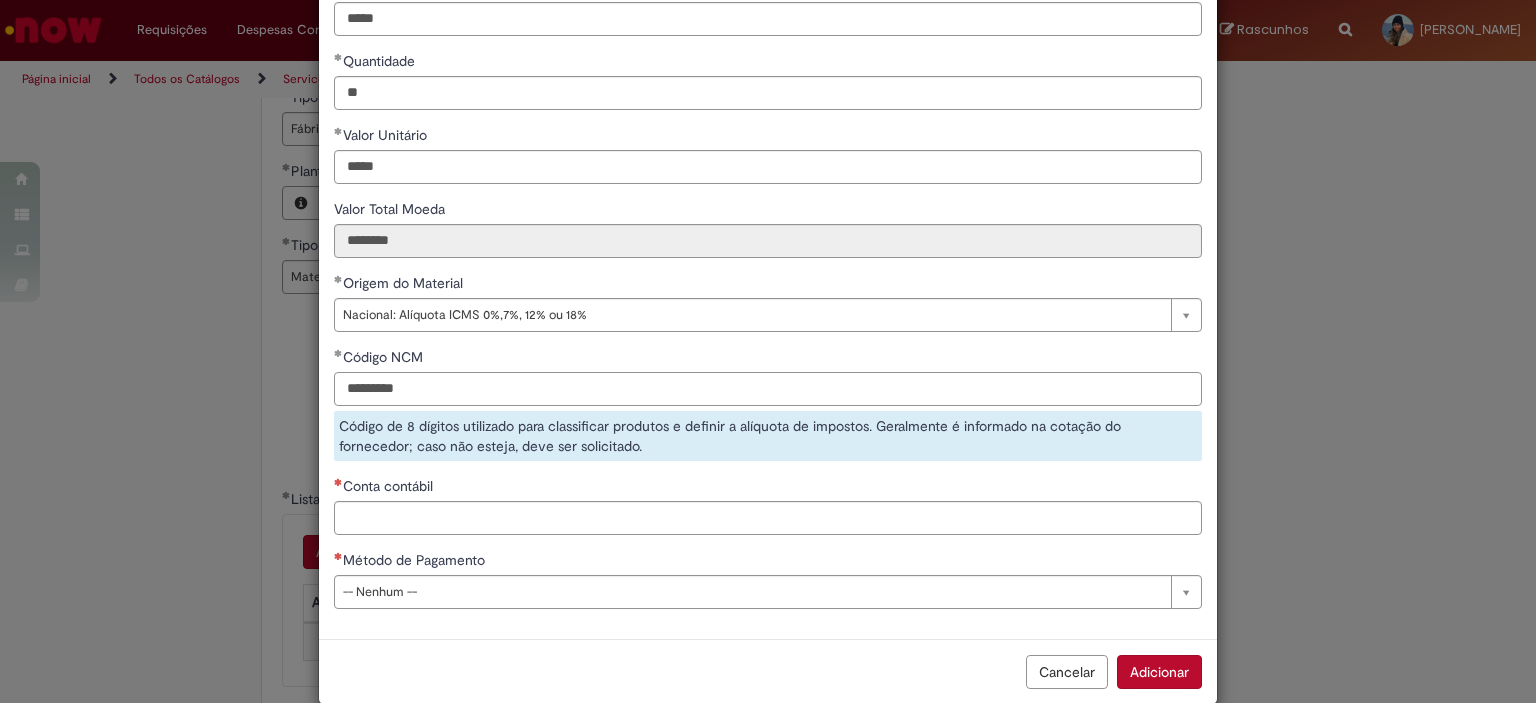 drag, startPoint x: 360, startPoint y: 387, endPoint x: 643, endPoint y: 379, distance: 283.11304 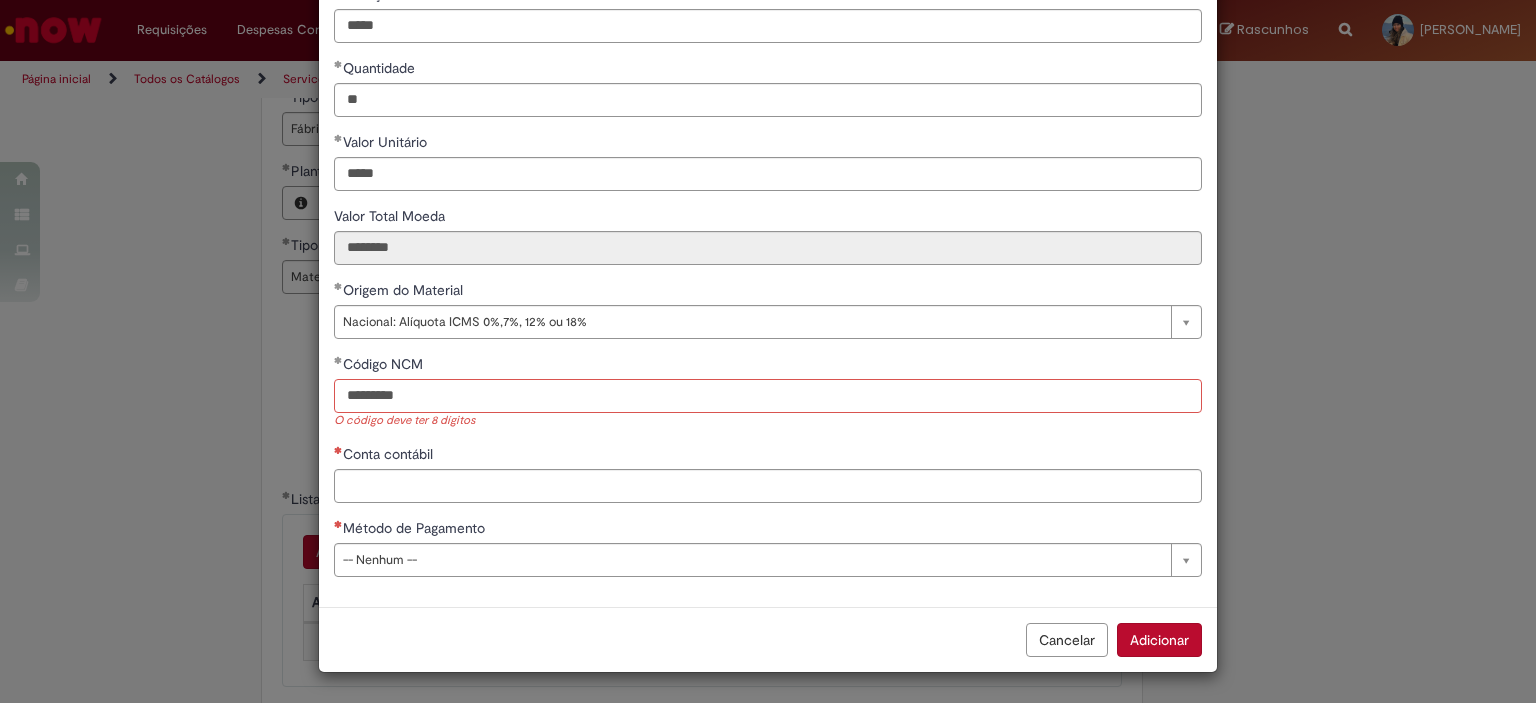 scroll, scrollTop: 192, scrollLeft: 0, axis: vertical 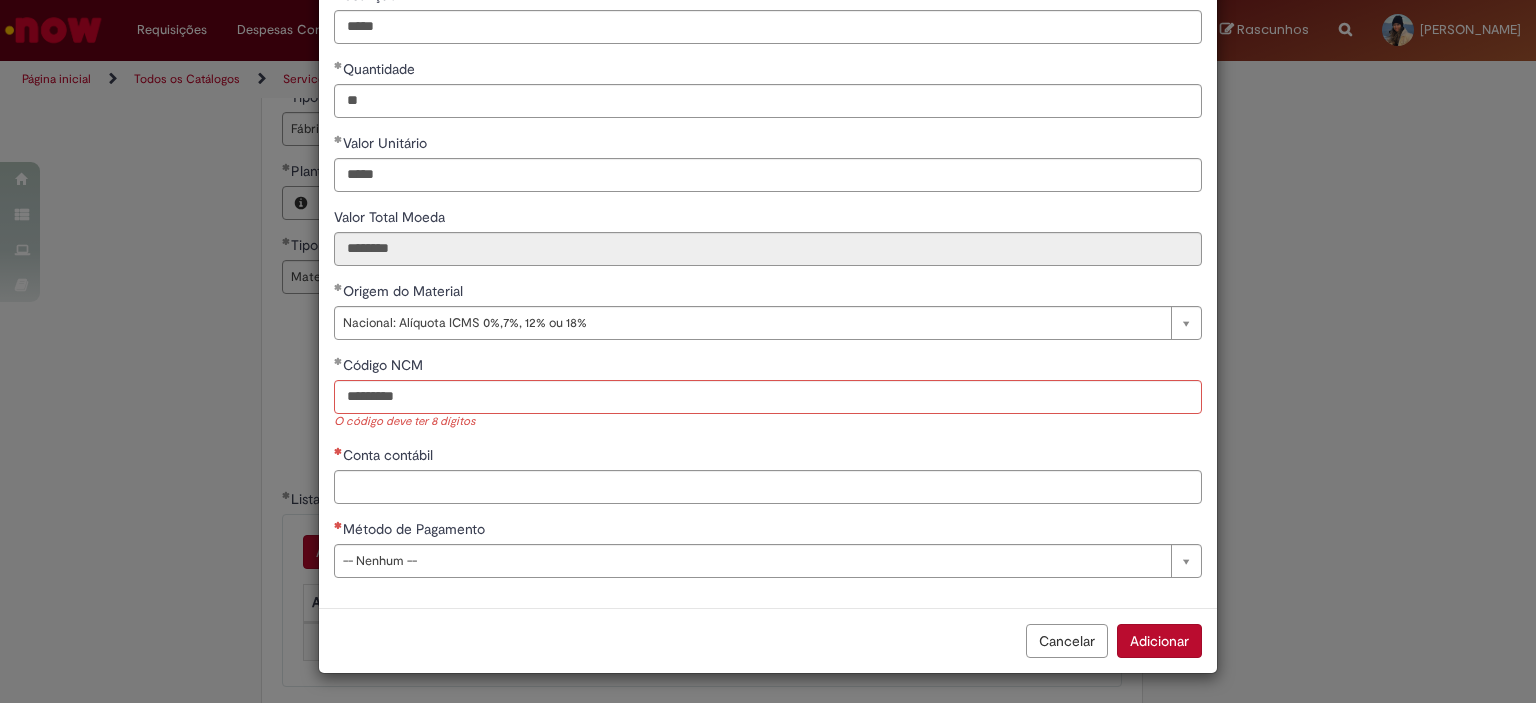 click on "Conta contábil" at bounding box center (768, 474) 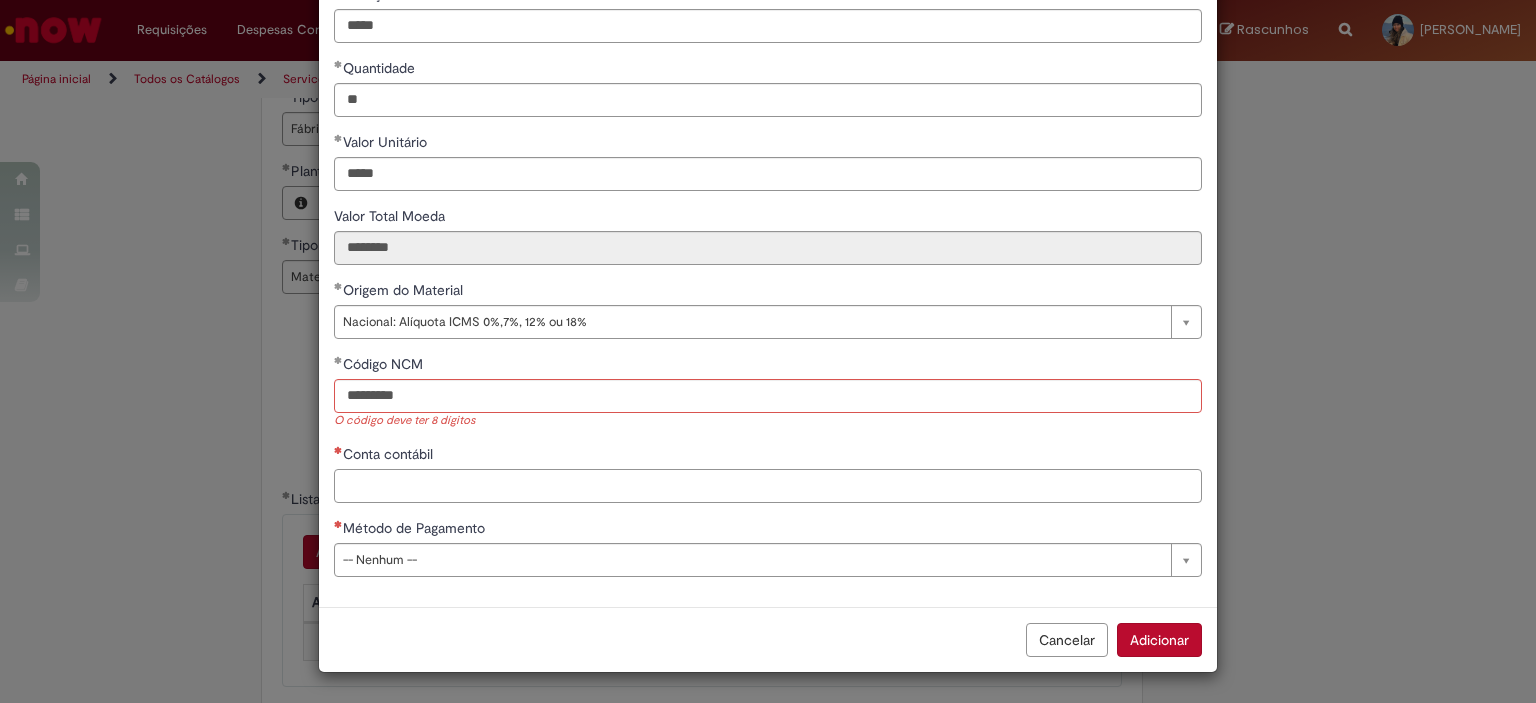 click on "Conta contábil" at bounding box center [768, 486] 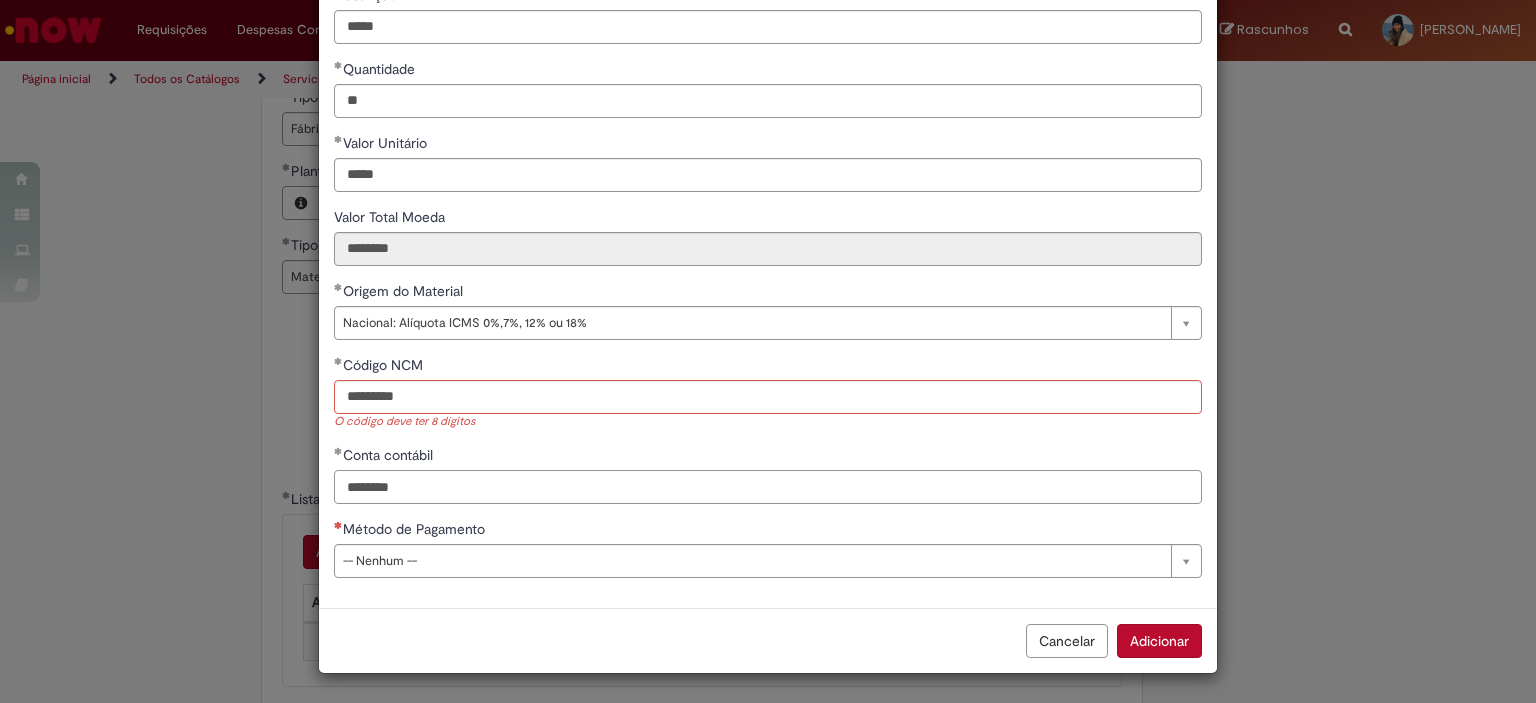 type on "********" 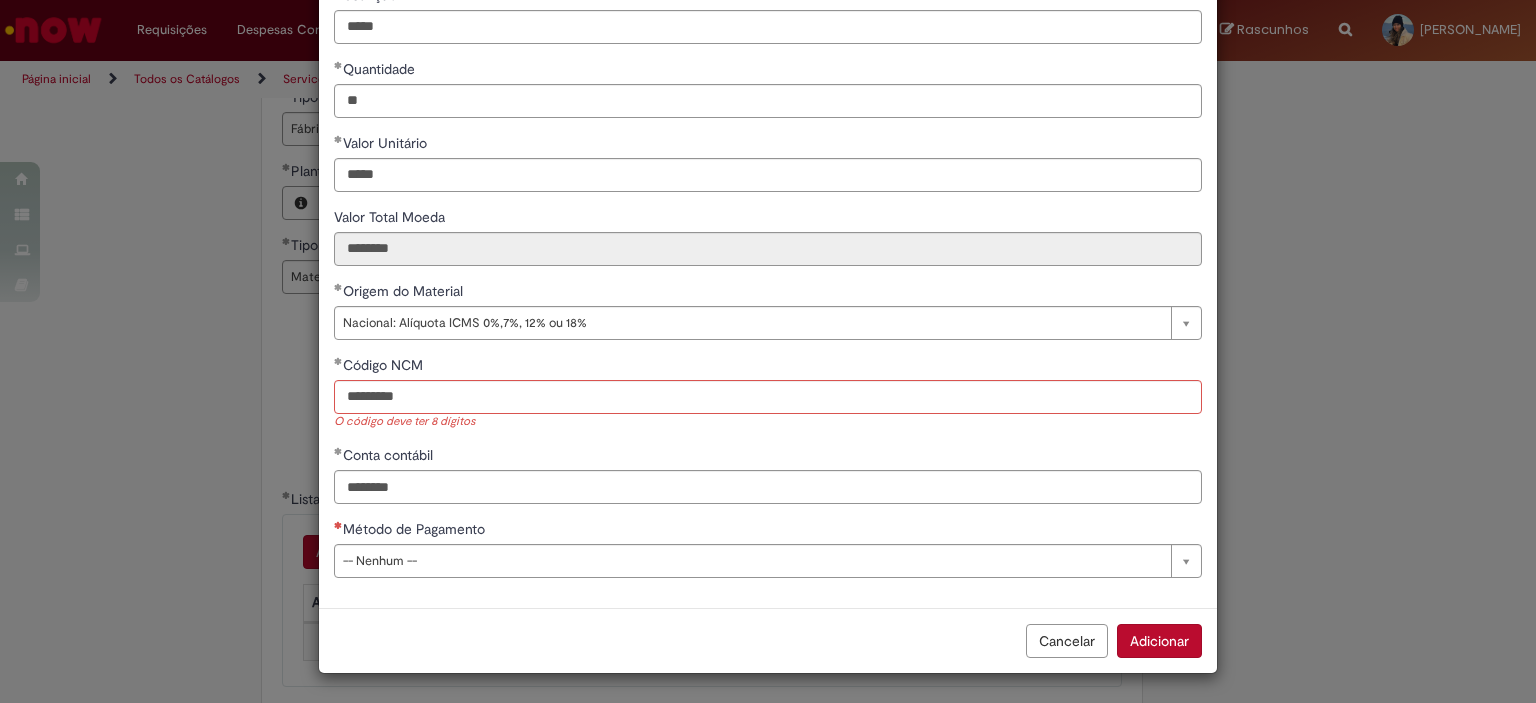 click on "**********" at bounding box center [768, 252] 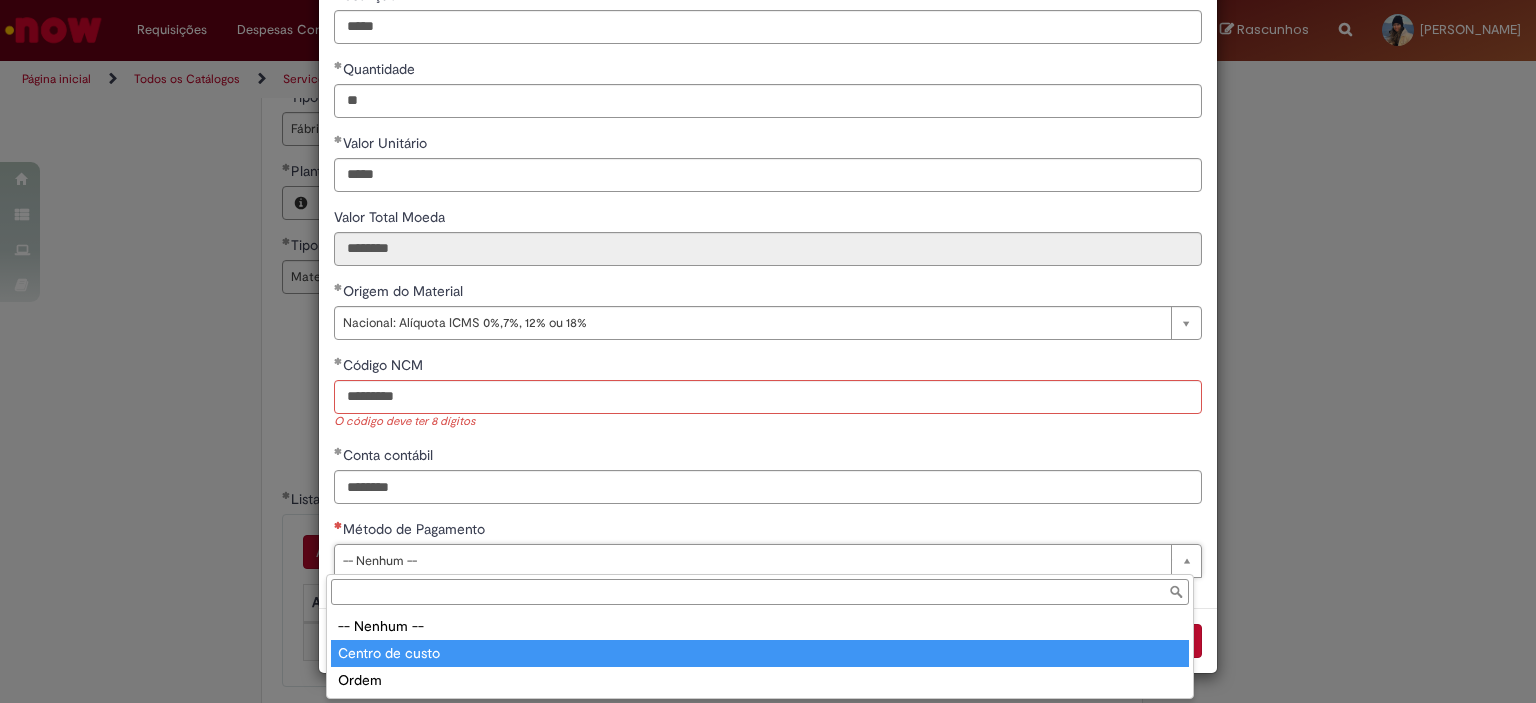 type on "**********" 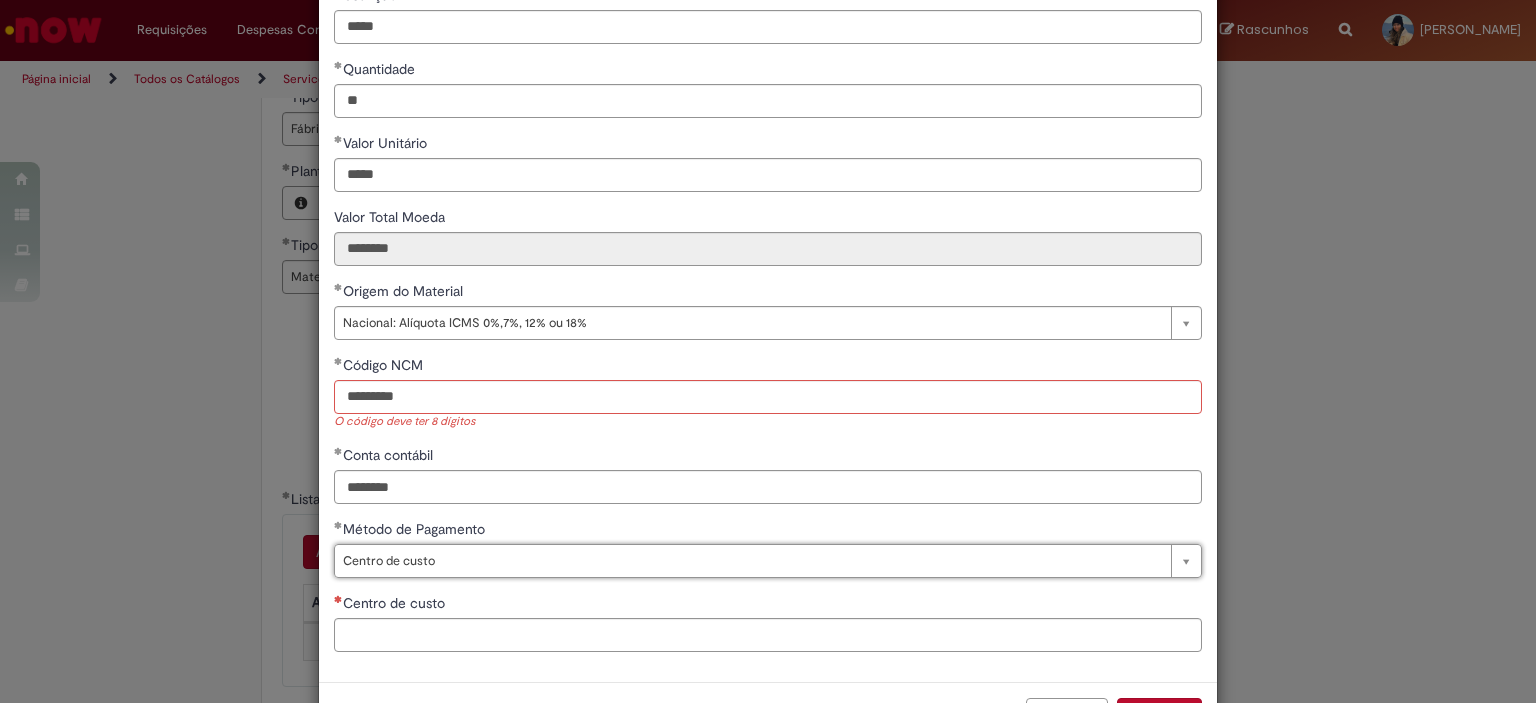 scroll, scrollTop: 265, scrollLeft: 0, axis: vertical 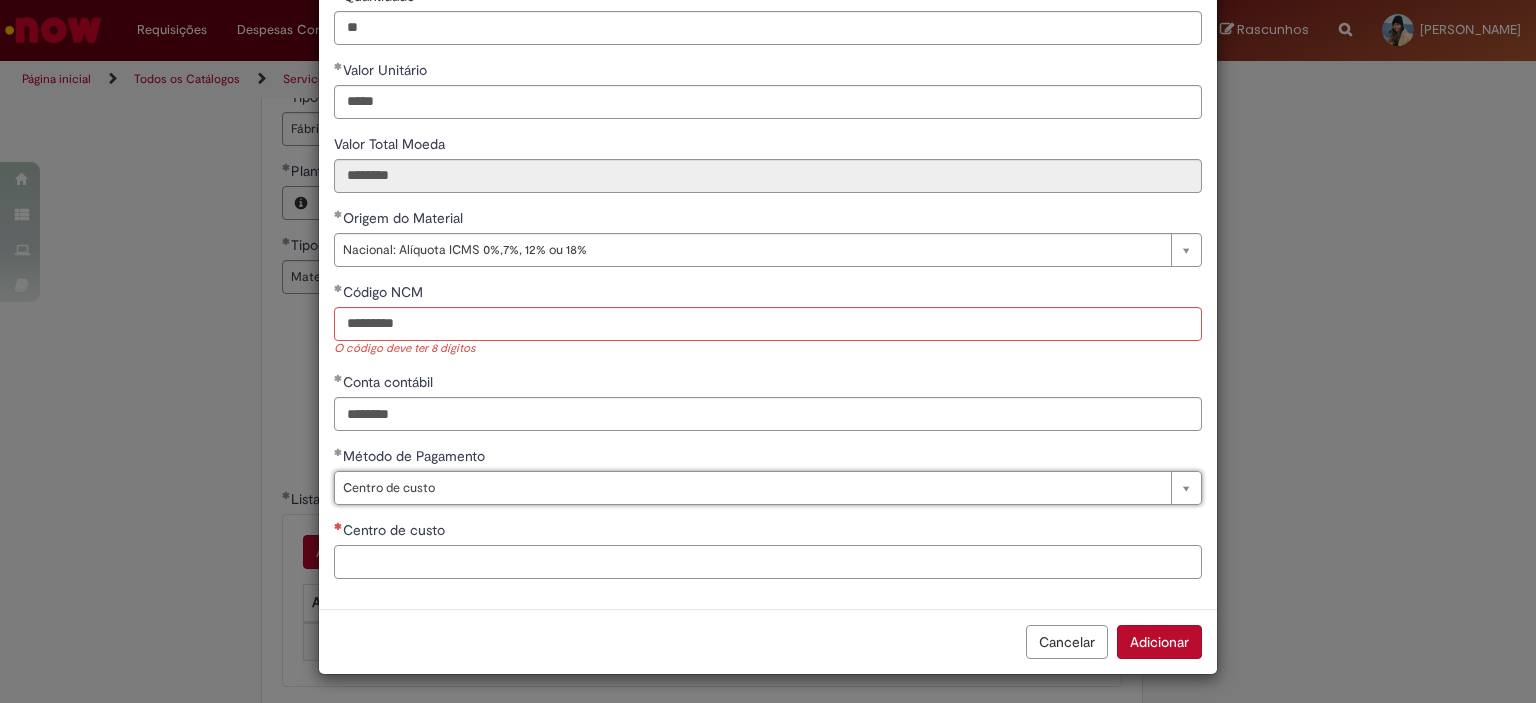 click on "Centro de custo" at bounding box center (768, 562) 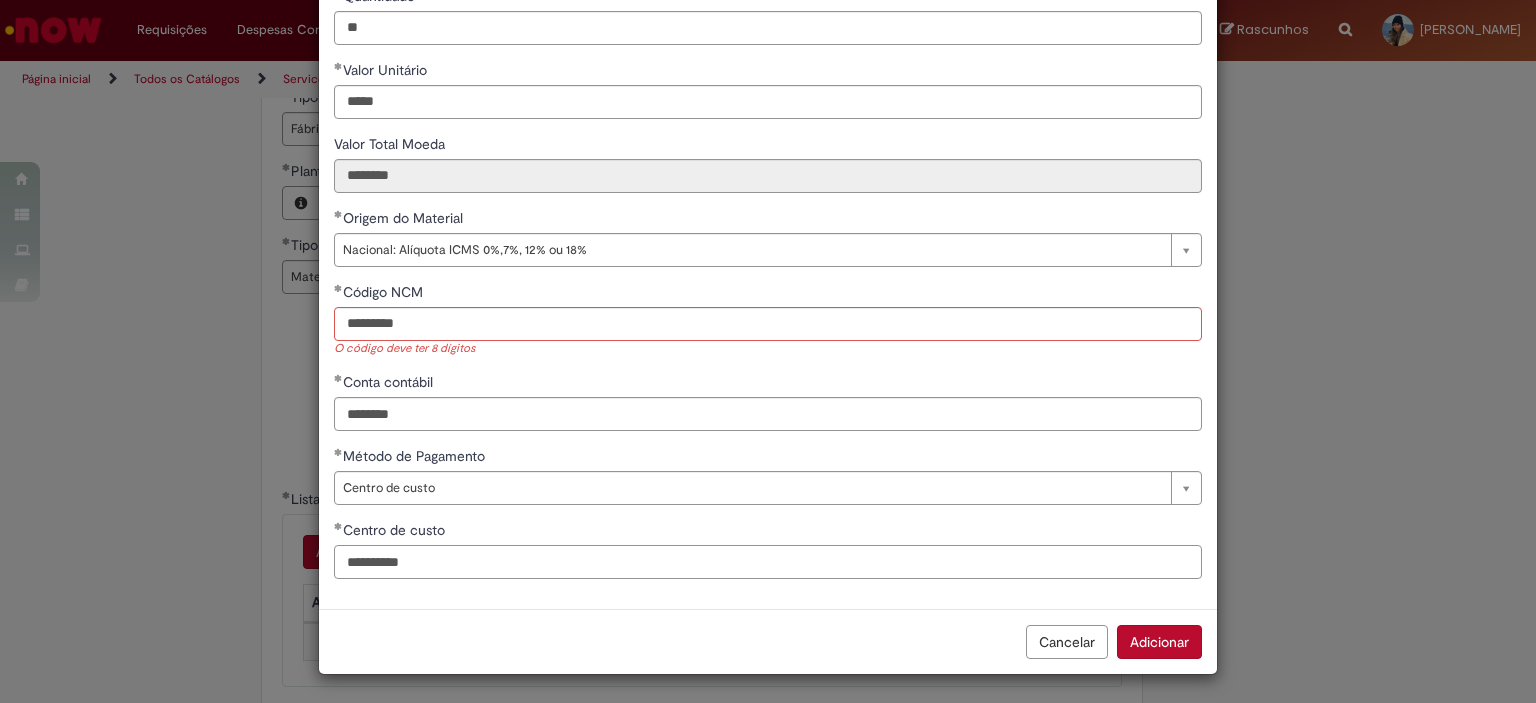 type on "**********" 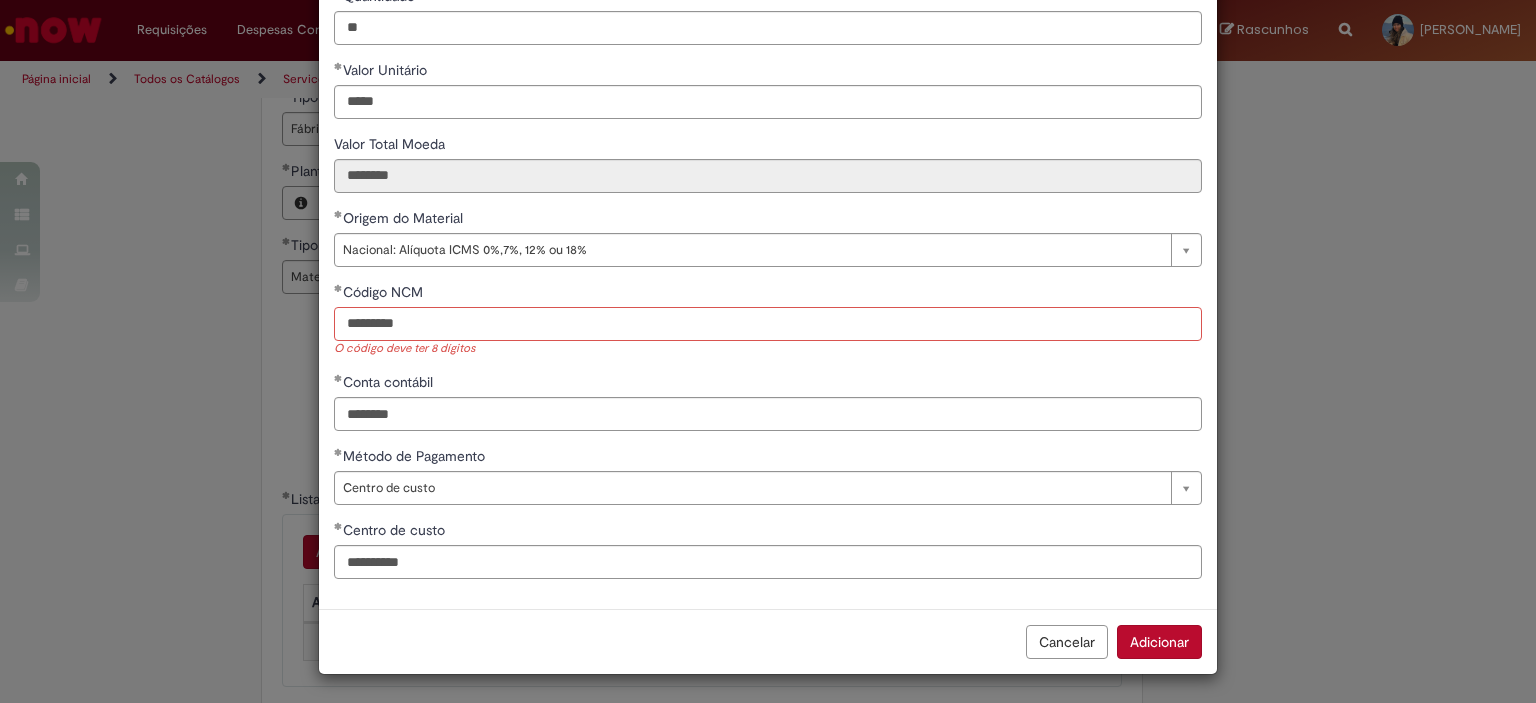 click on "********" at bounding box center (768, 324) 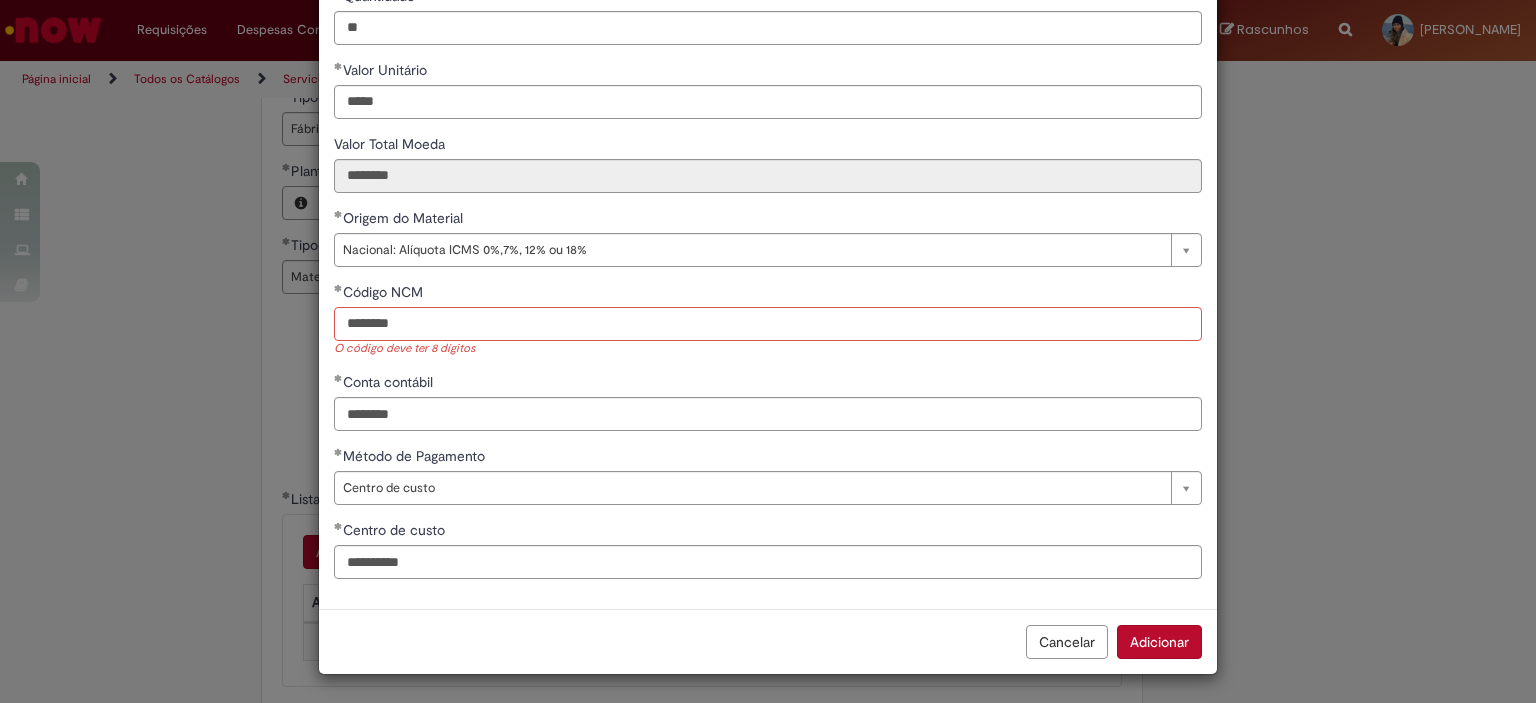type on "********" 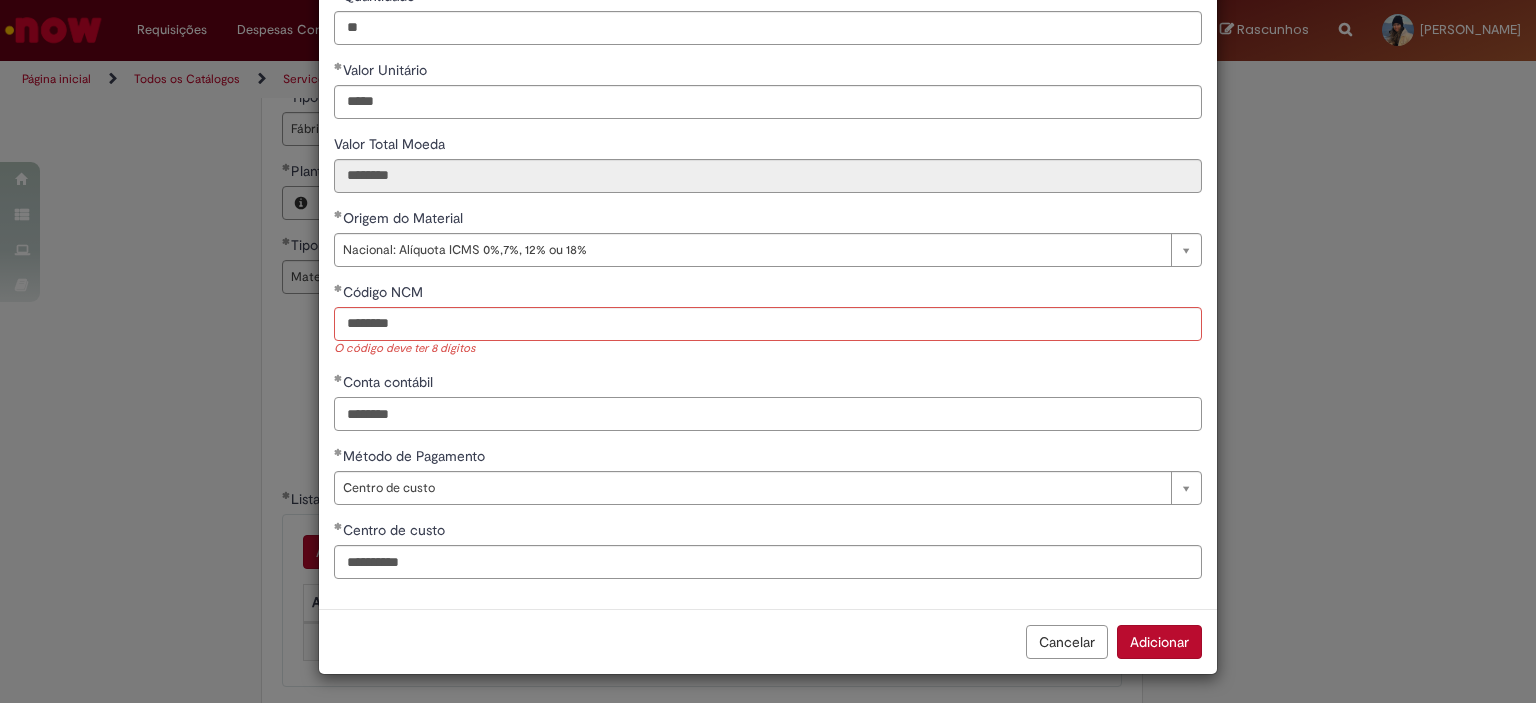 scroll, scrollTop: 249, scrollLeft: 0, axis: vertical 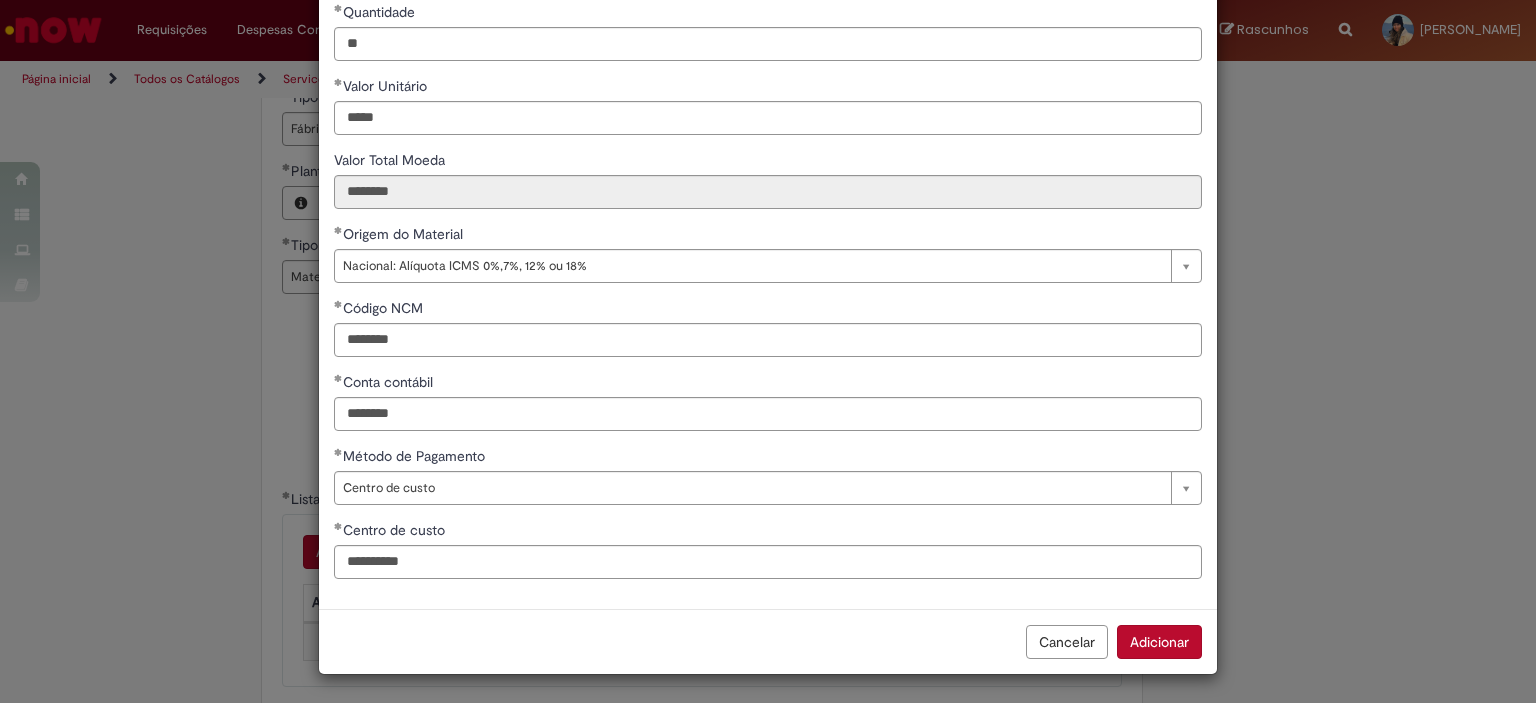 click on "Adicionar" at bounding box center (1159, 642) 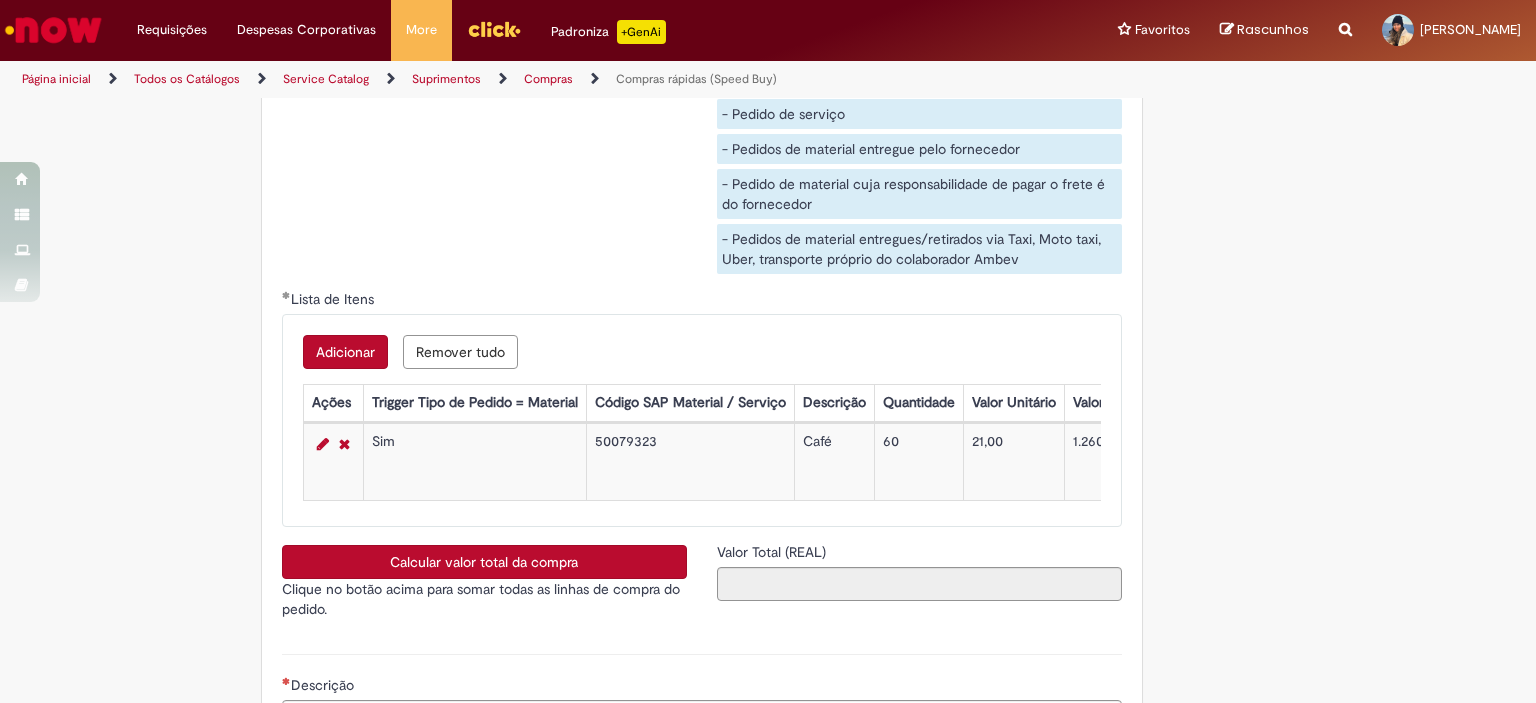 scroll, scrollTop: 3256, scrollLeft: 0, axis: vertical 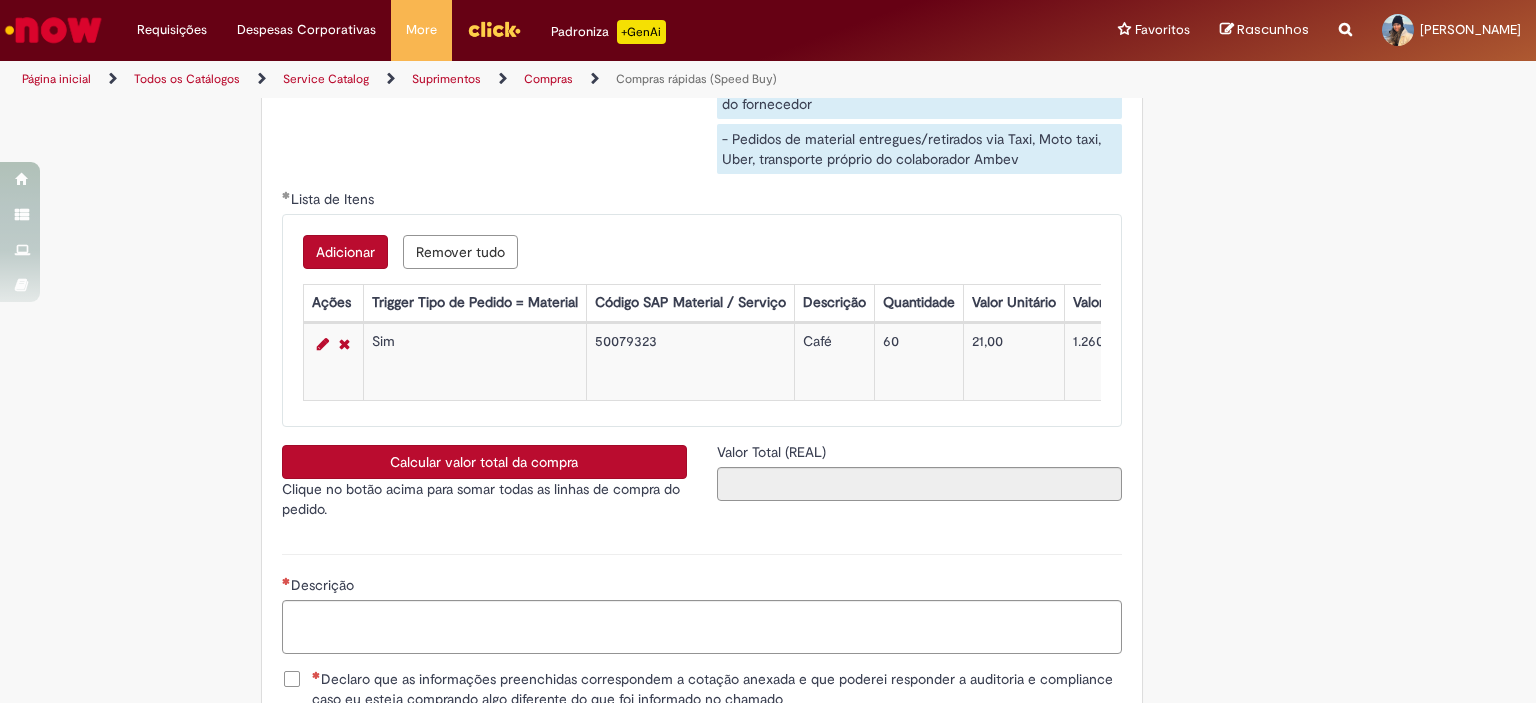 click on "Calcular valor total da compra" at bounding box center (484, 462) 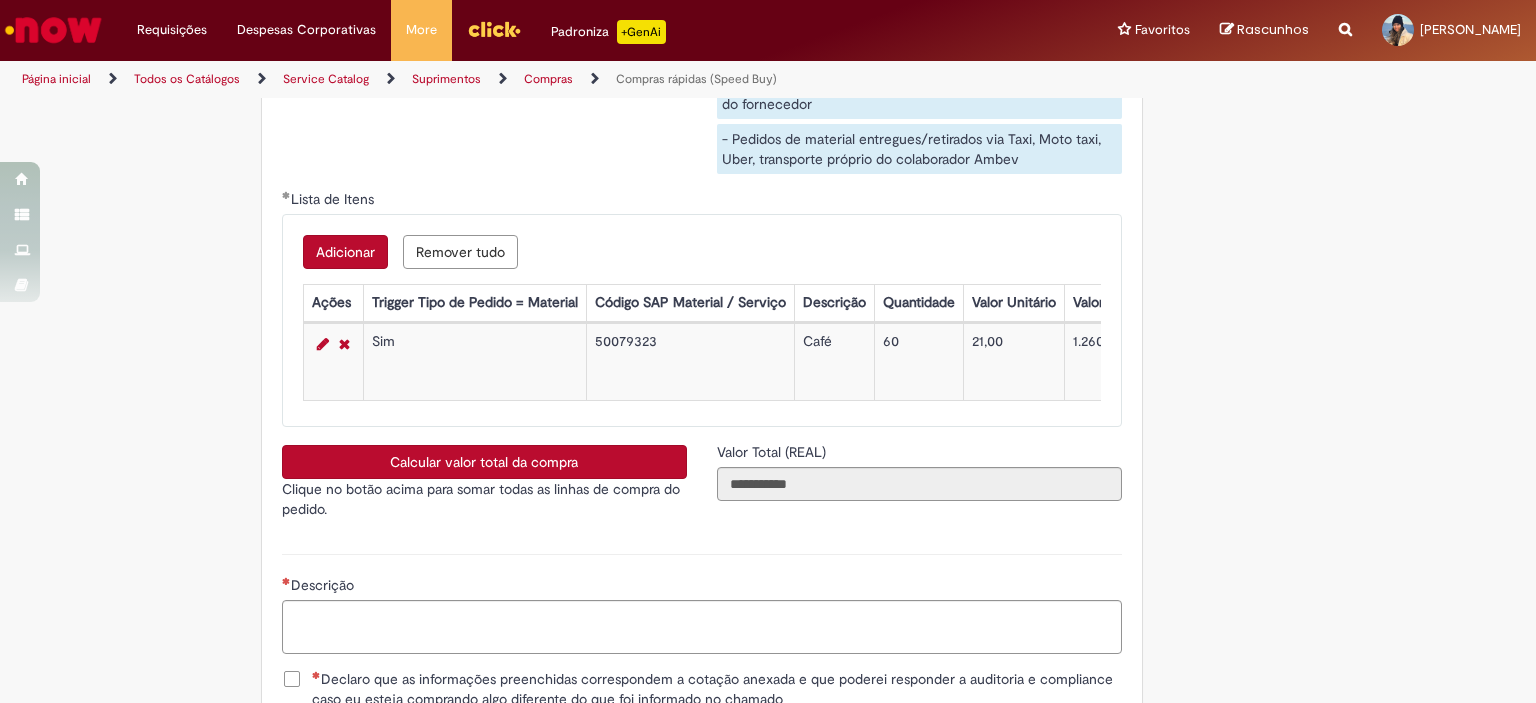 scroll, scrollTop: 3356, scrollLeft: 0, axis: vertical 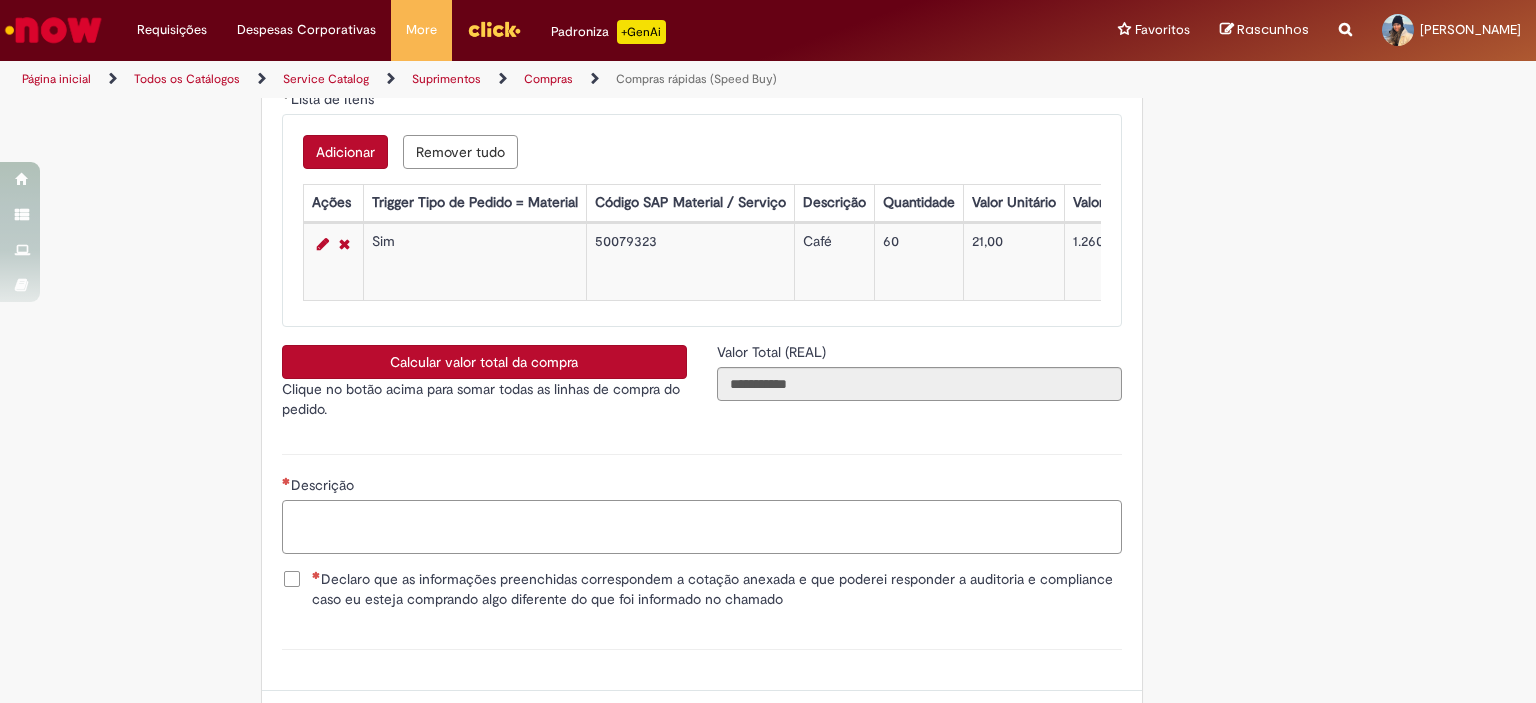 click on "Descrição" at bounding box center (702, 527) 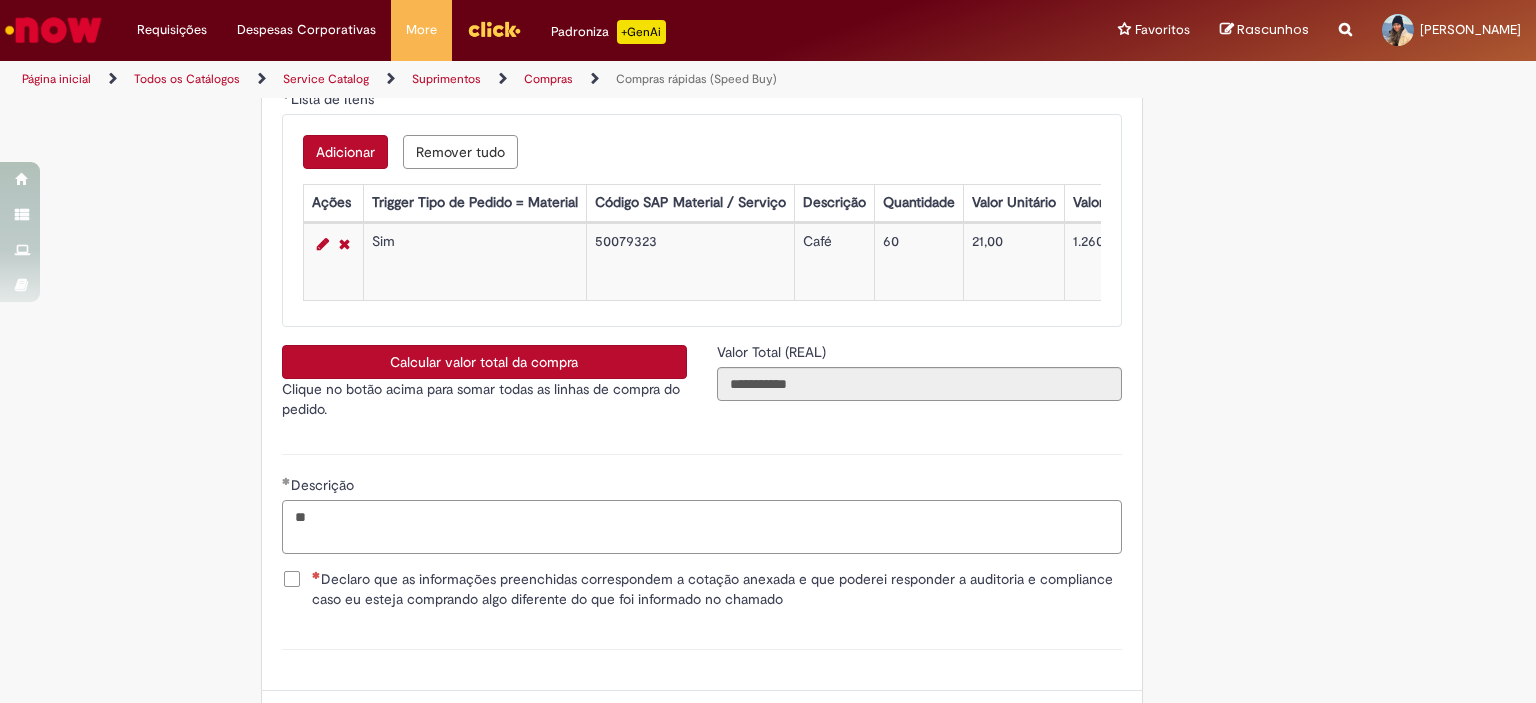 type on "*" 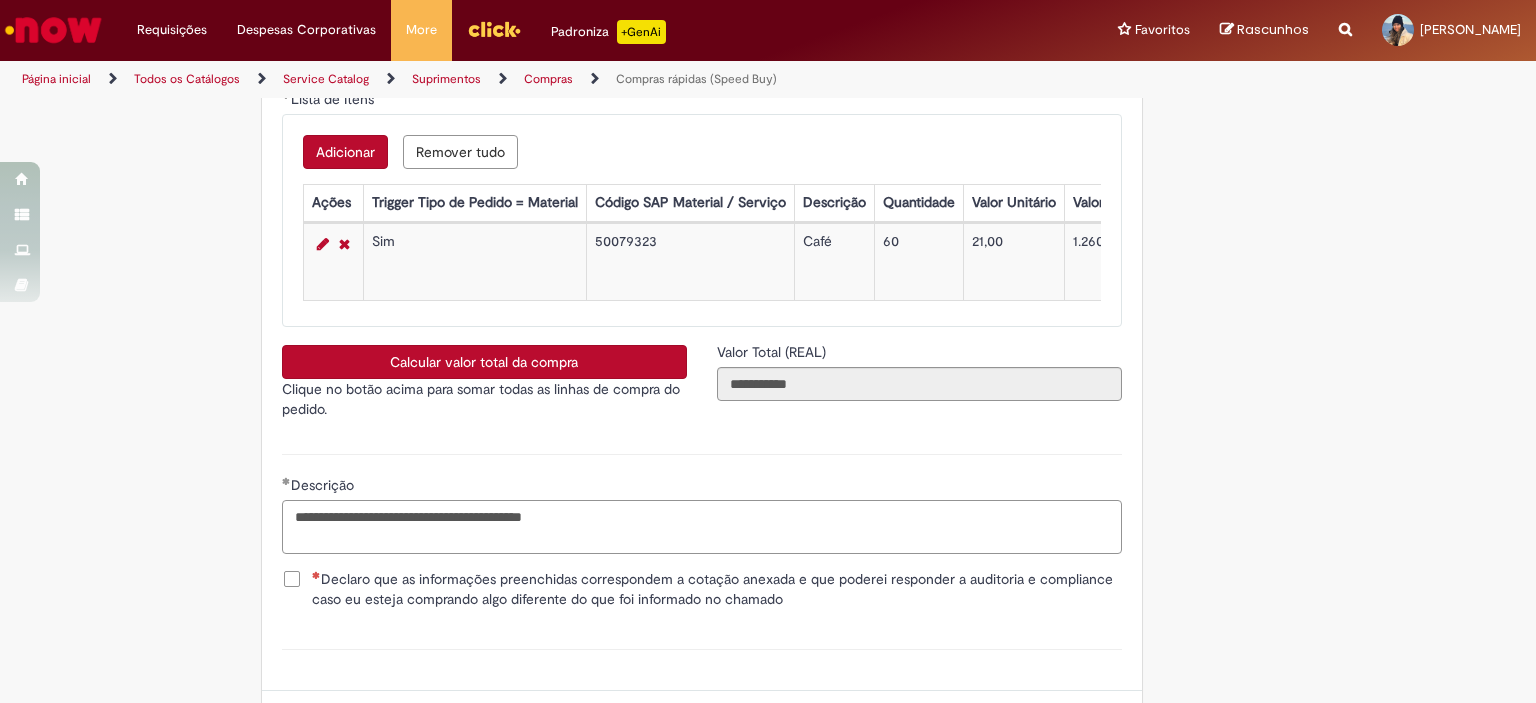type on "**********" 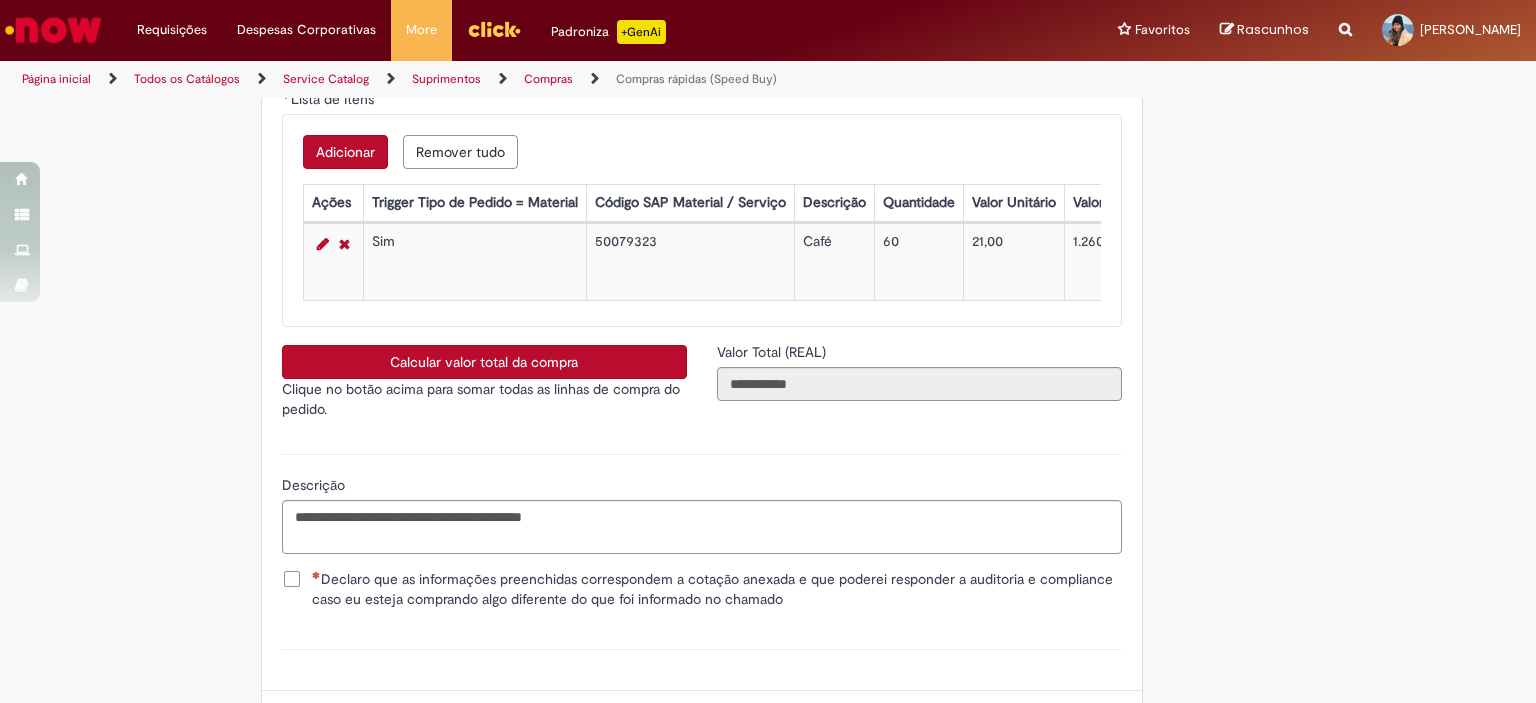 click on "Declaro que as informações preenchidas correspondem a cotação anexada e que poderei responder a auditoria e compliance caso eu esteja comprando algo diferente do que foi informado no chamado" at bounding box center [717, 589] 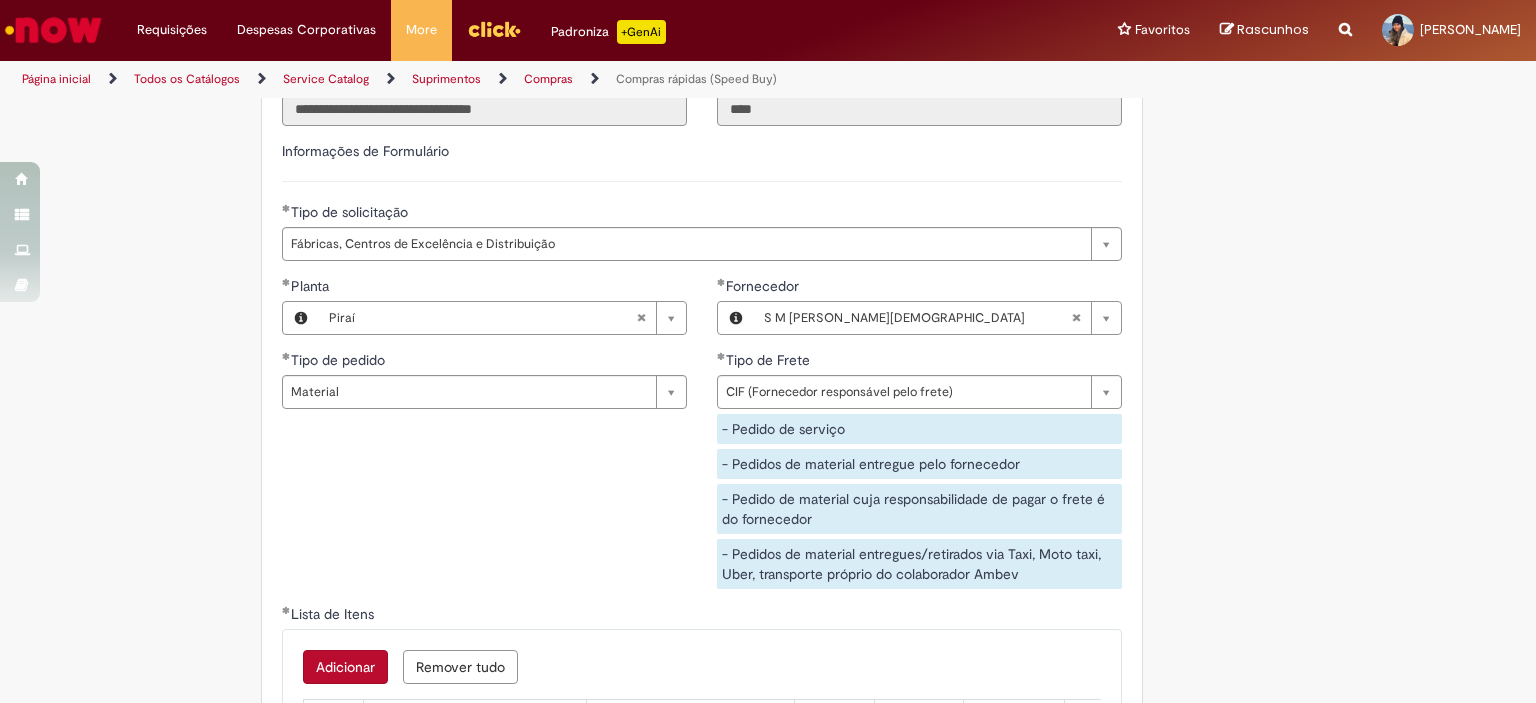 scroll, scrollTop: 3141, scrollLeft: 0, axis: vertical 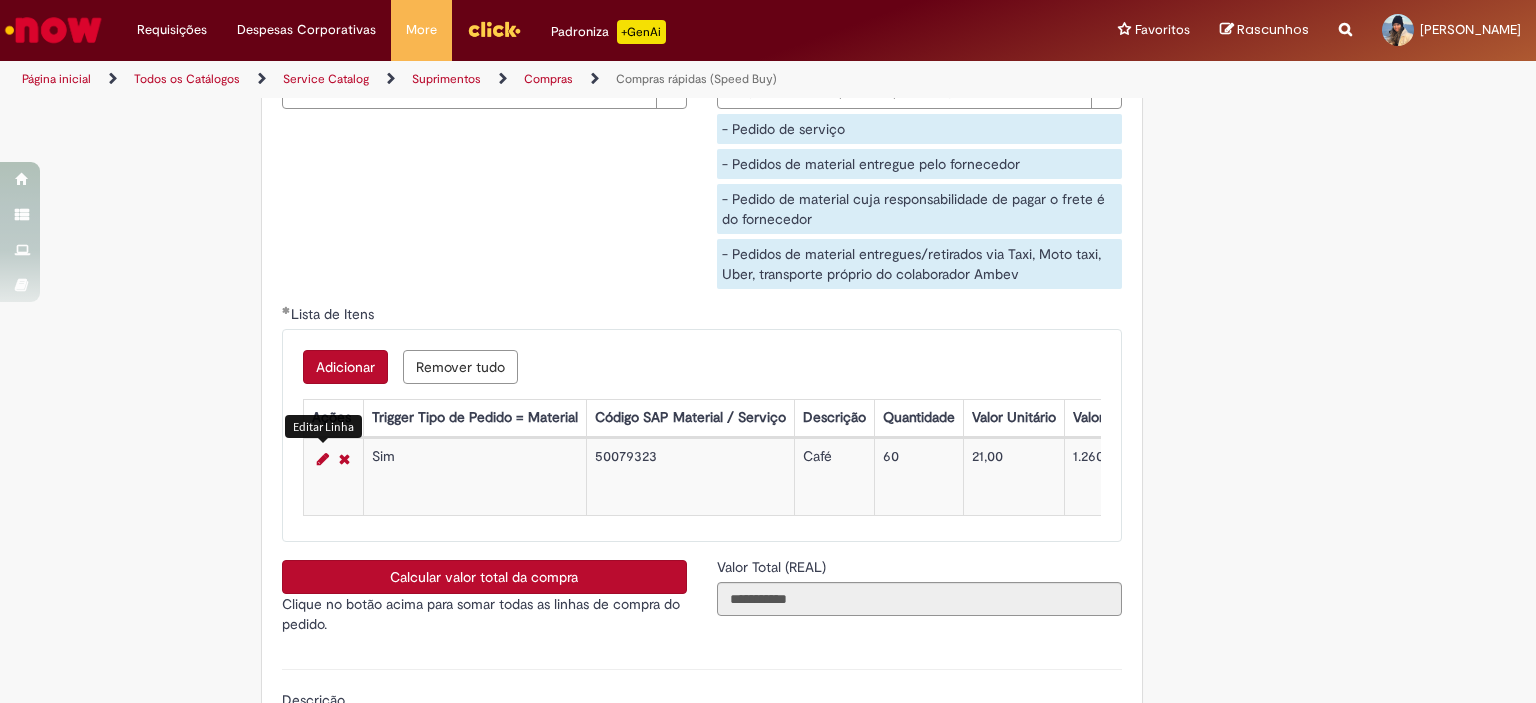 click at bounding box center (323, 459) 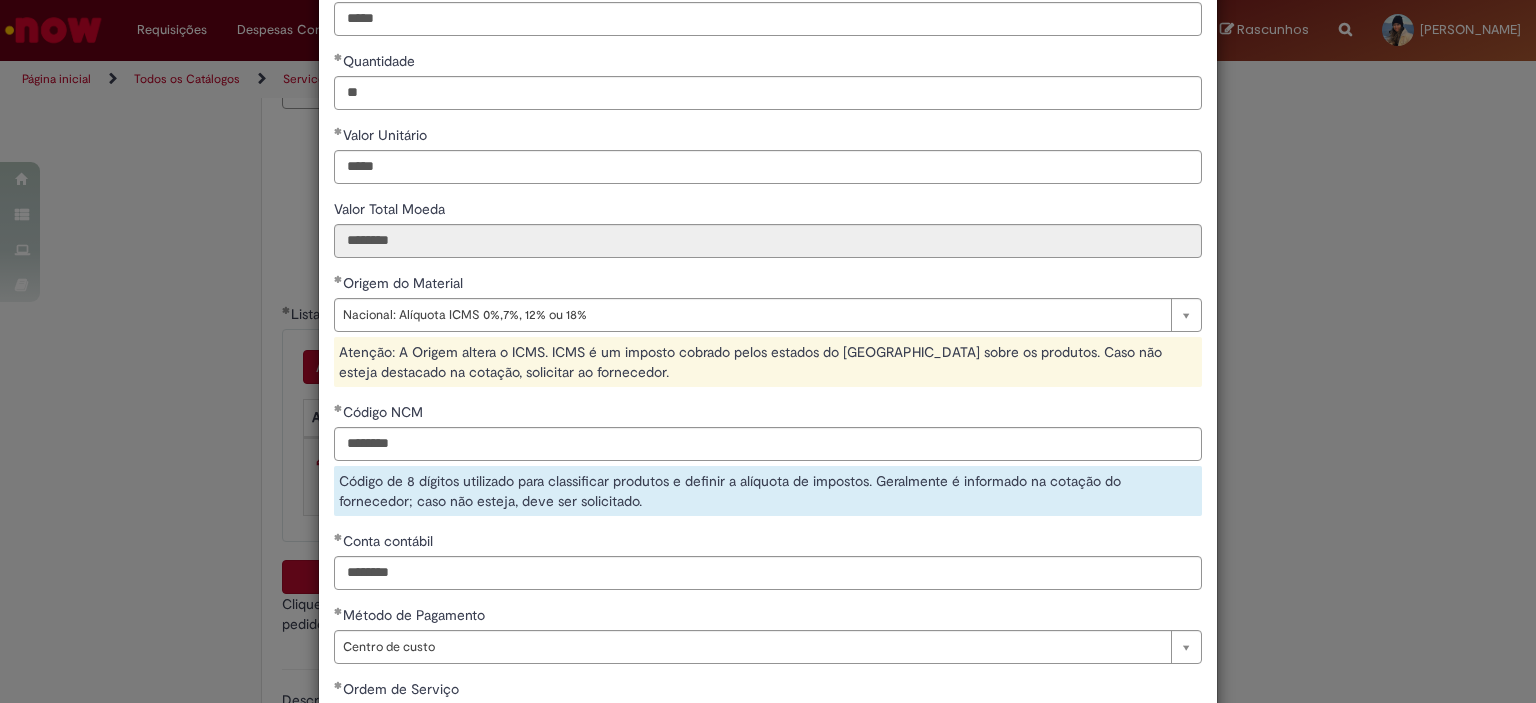 scroll, scrollTop: 300, scrollLeft: 0, axis: vertical 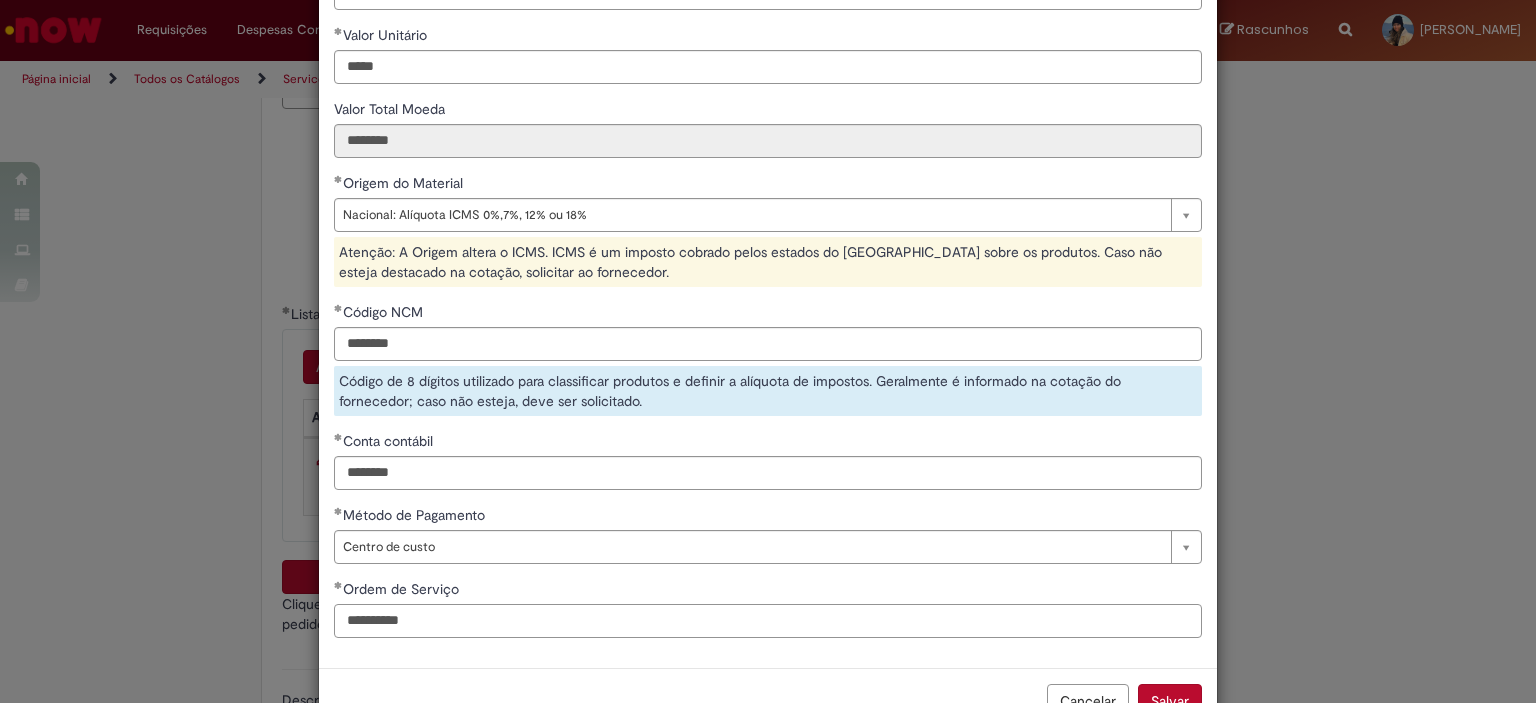 drag, startPoint x: 374, startPoint y: 618, endPoint x: 445, endPoint y: 618, distance: 71 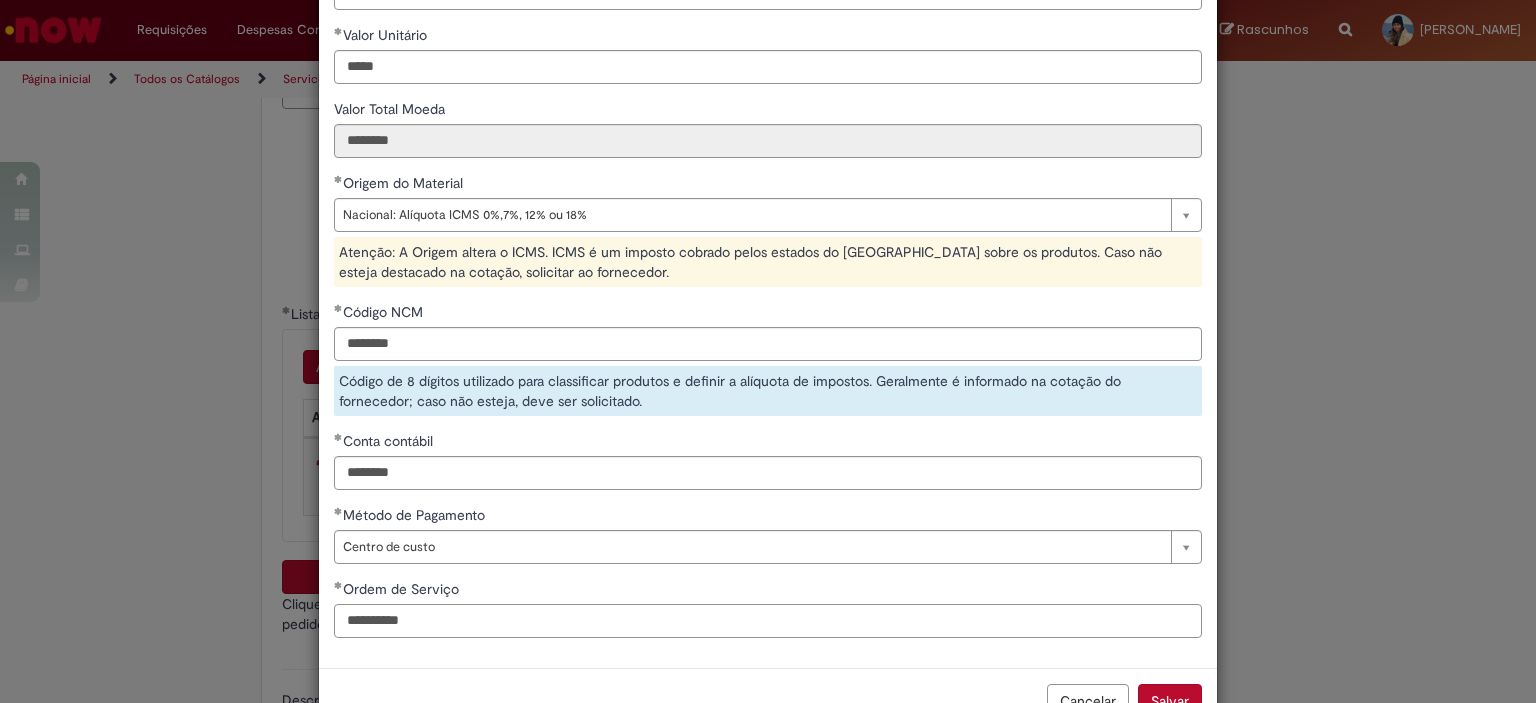 scroll, scrollTop: 359, scrollLeft: 0, axis: vertical 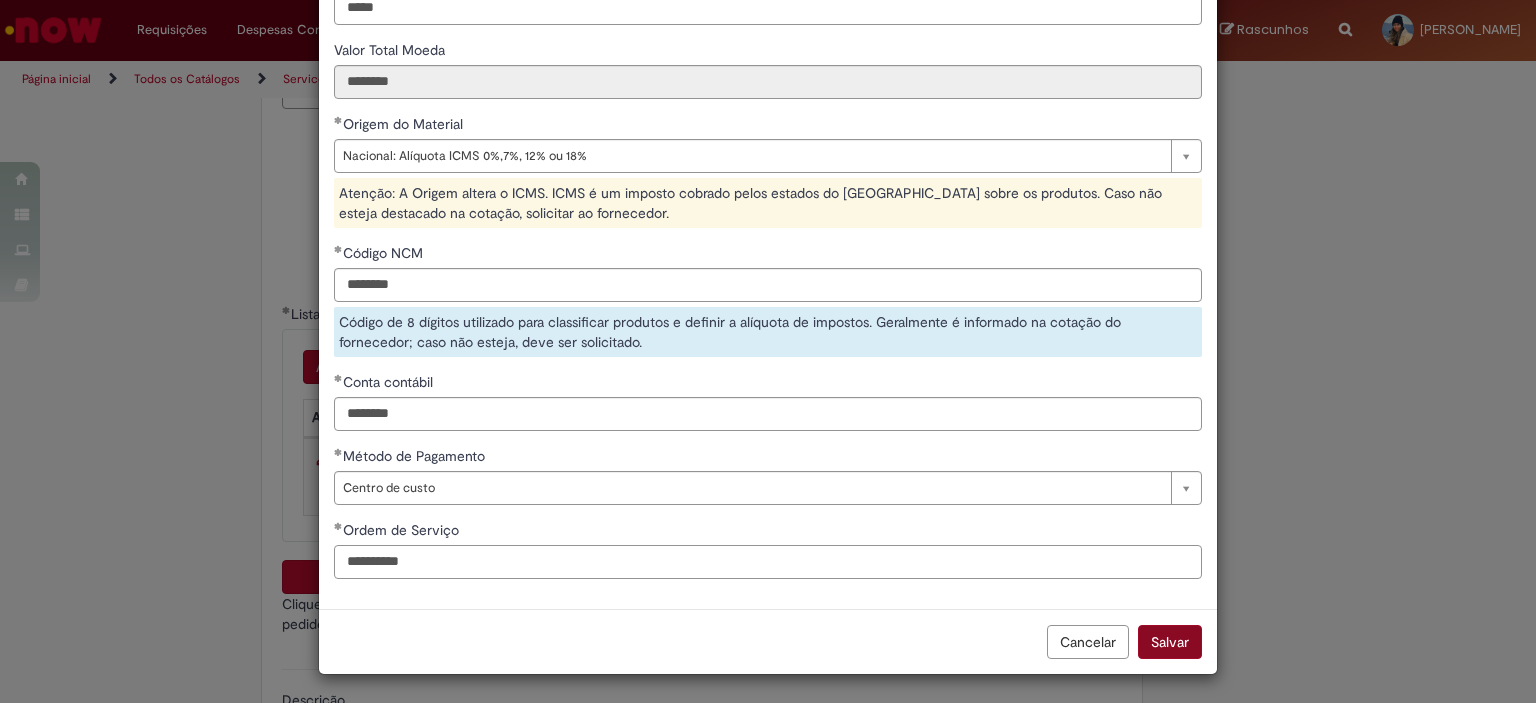 type on "**********" 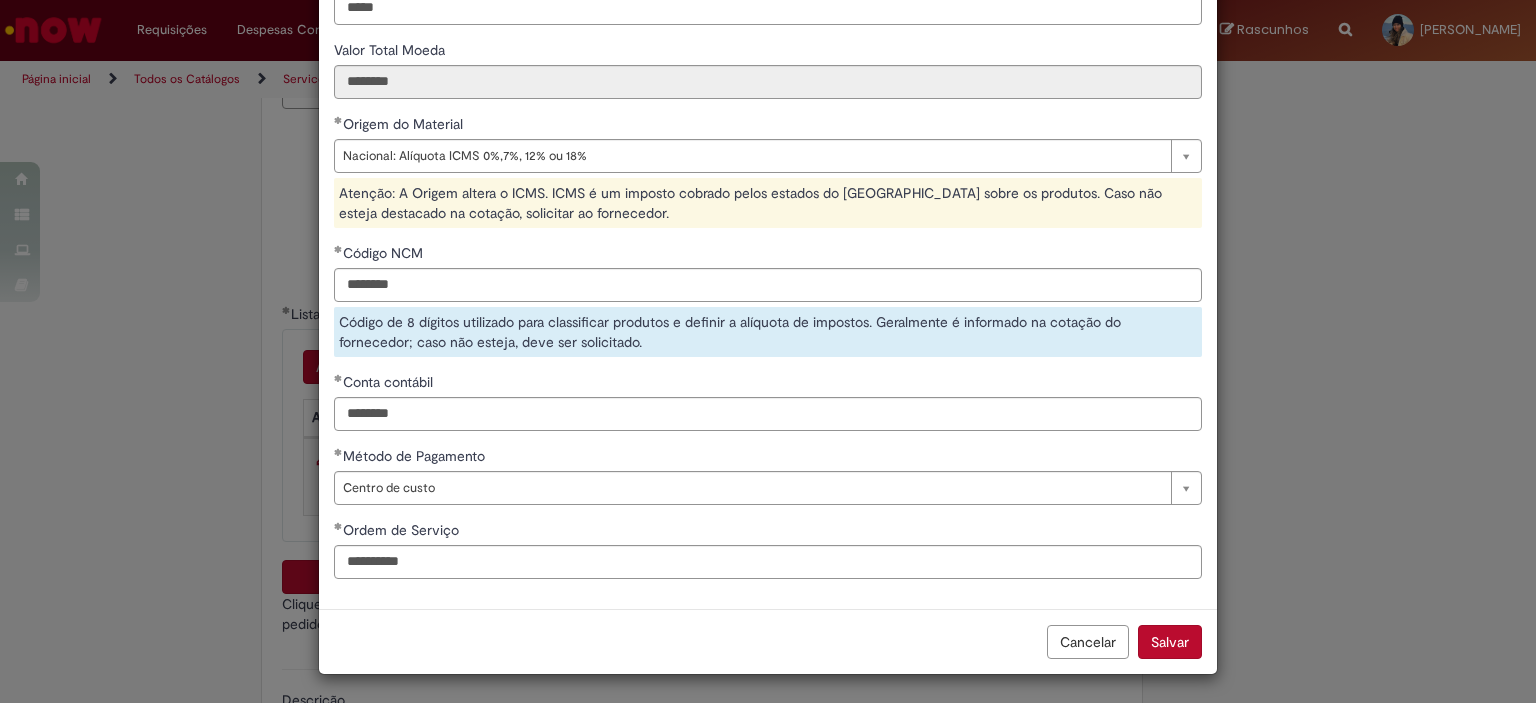 click on "Salvar" at bounding box center [1170, 642] 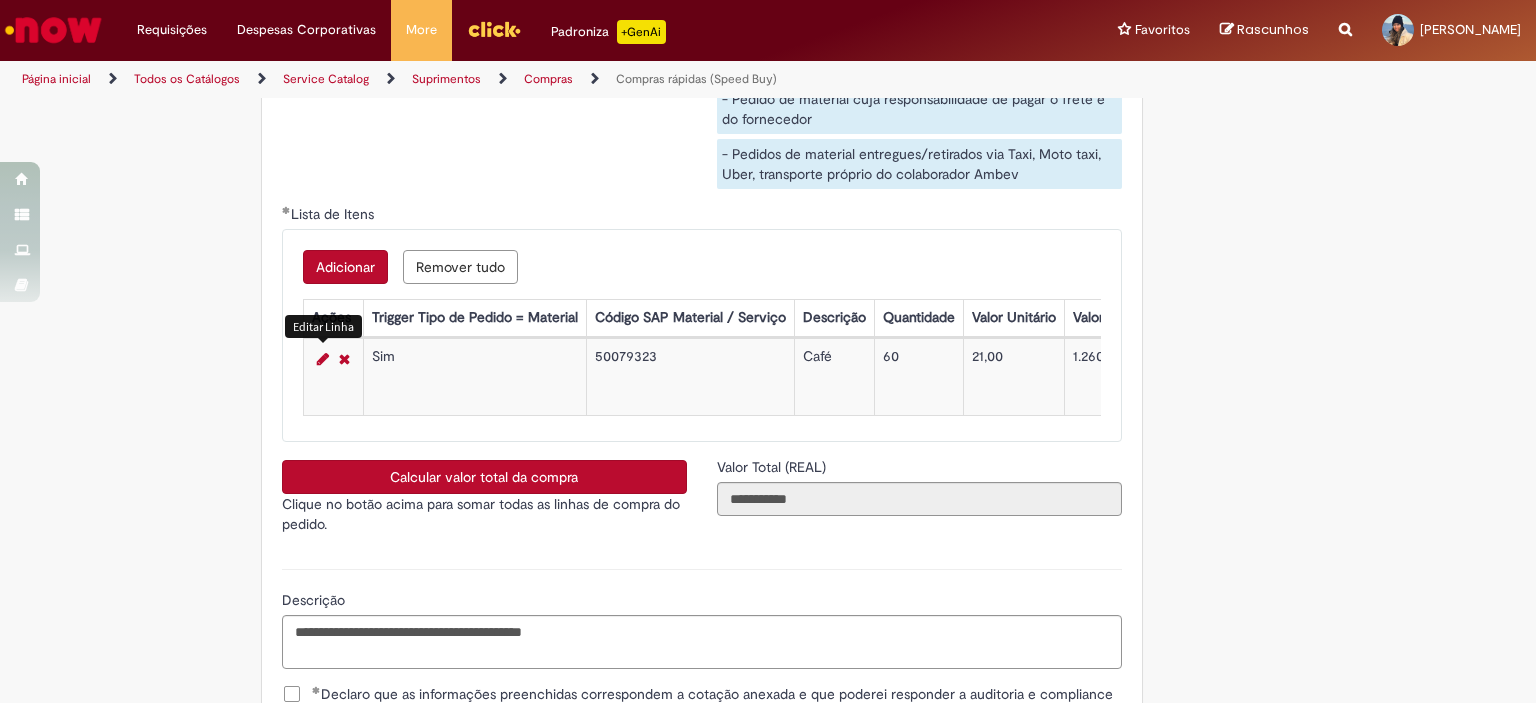 scroll, scrollTop: 3341, scrollLeft: 0, axis: vertical 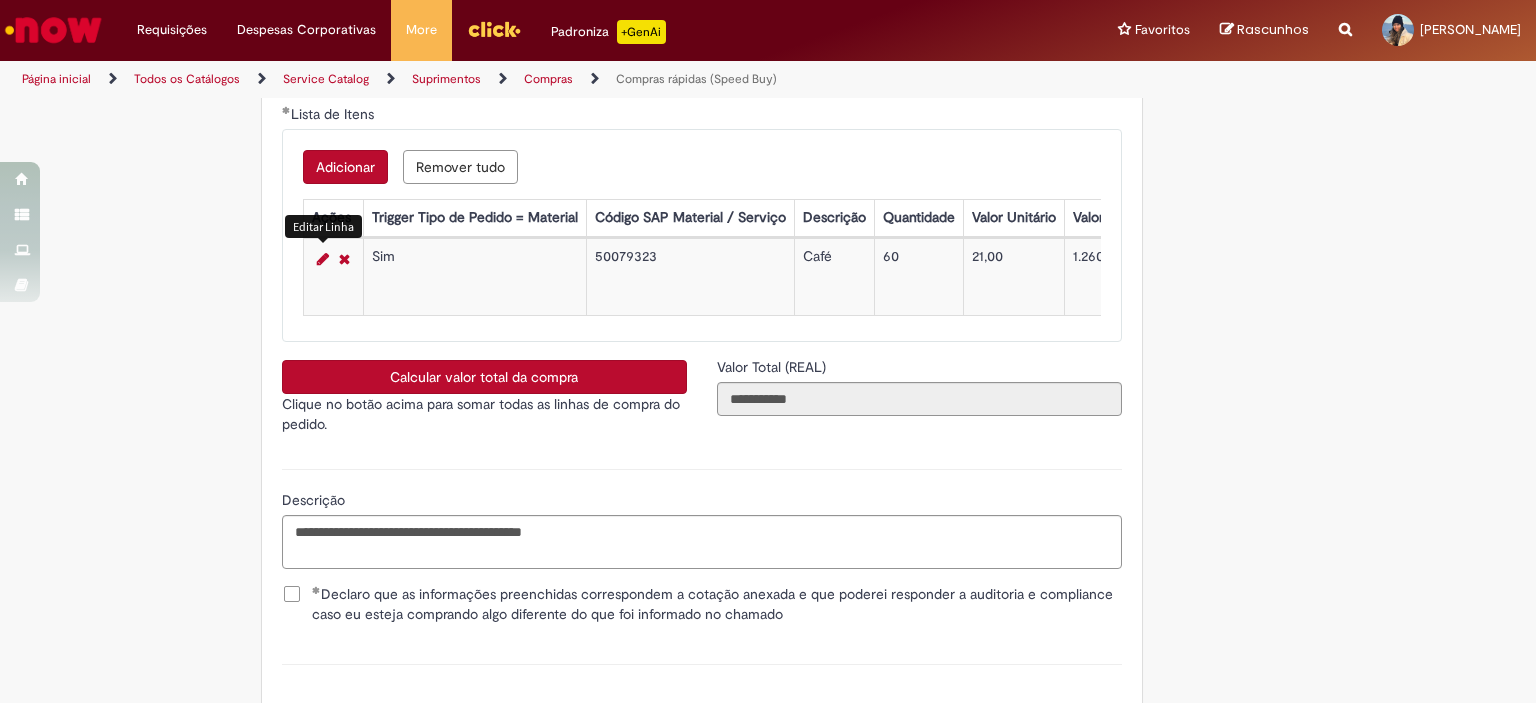 click on "Calcular valor total da compra" at bounding box center (484, 377) 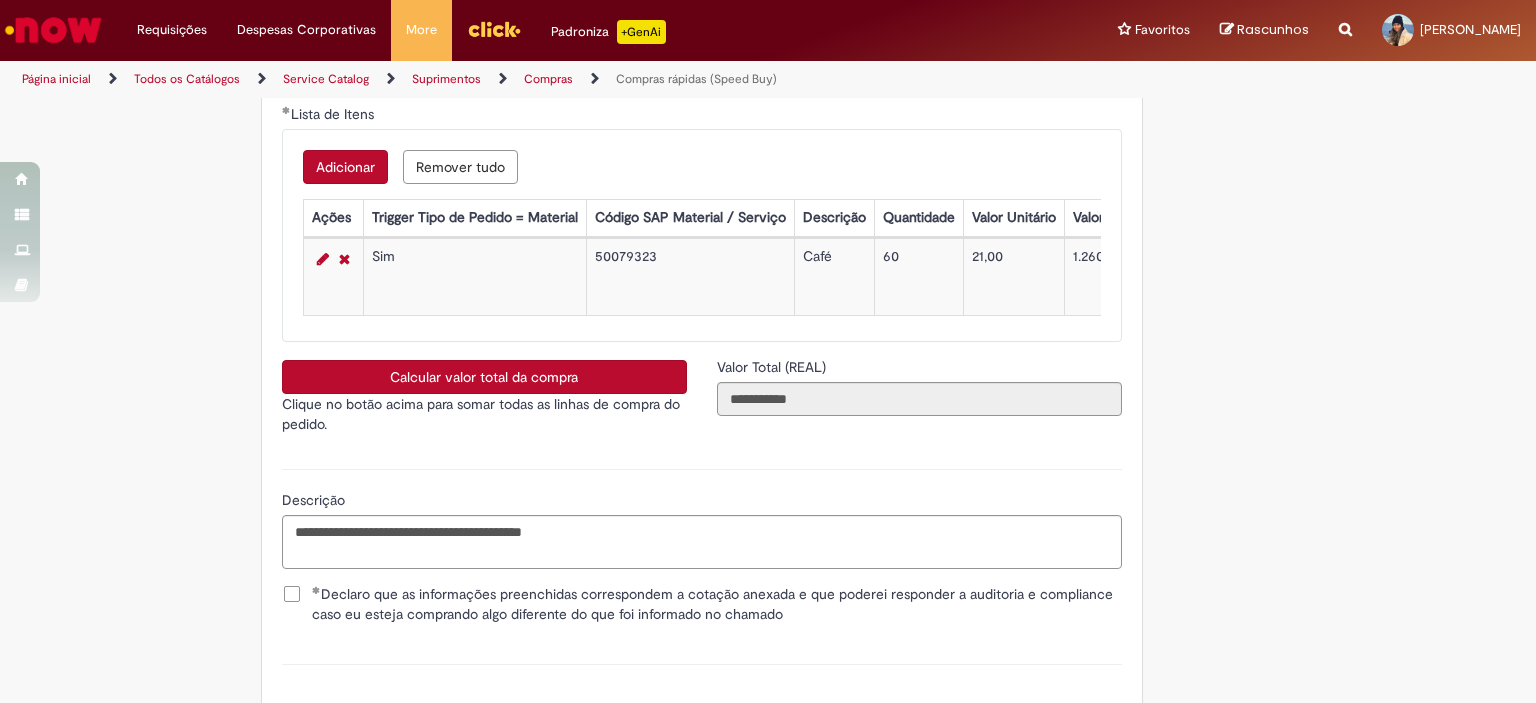 scroll, scrollTop: 3541, scrollLeft: 0, axis: vertical 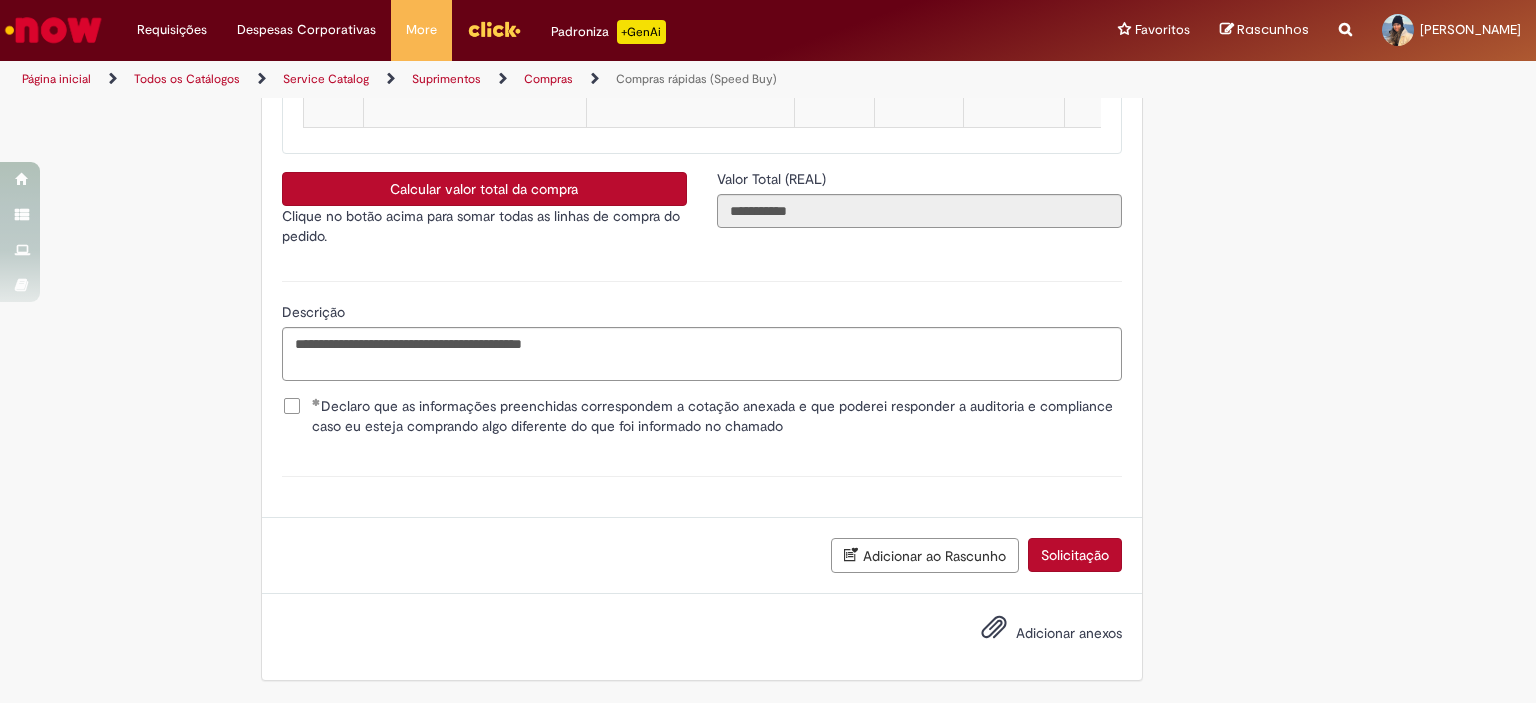 click on "Adicionar anexos" at bounding box center (1069, 633) 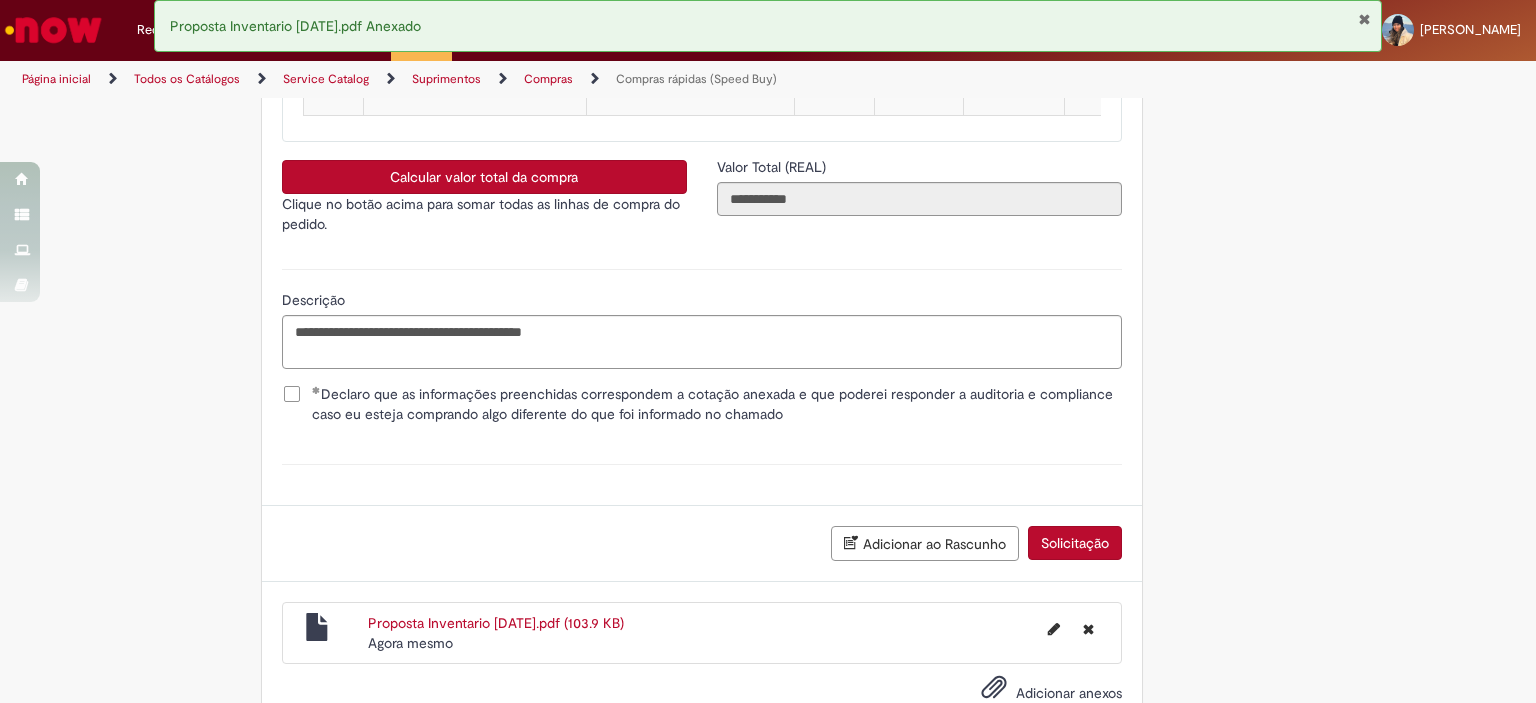 scroll, scrollTop: 3612, scrollLeft: 0, axis: vertical 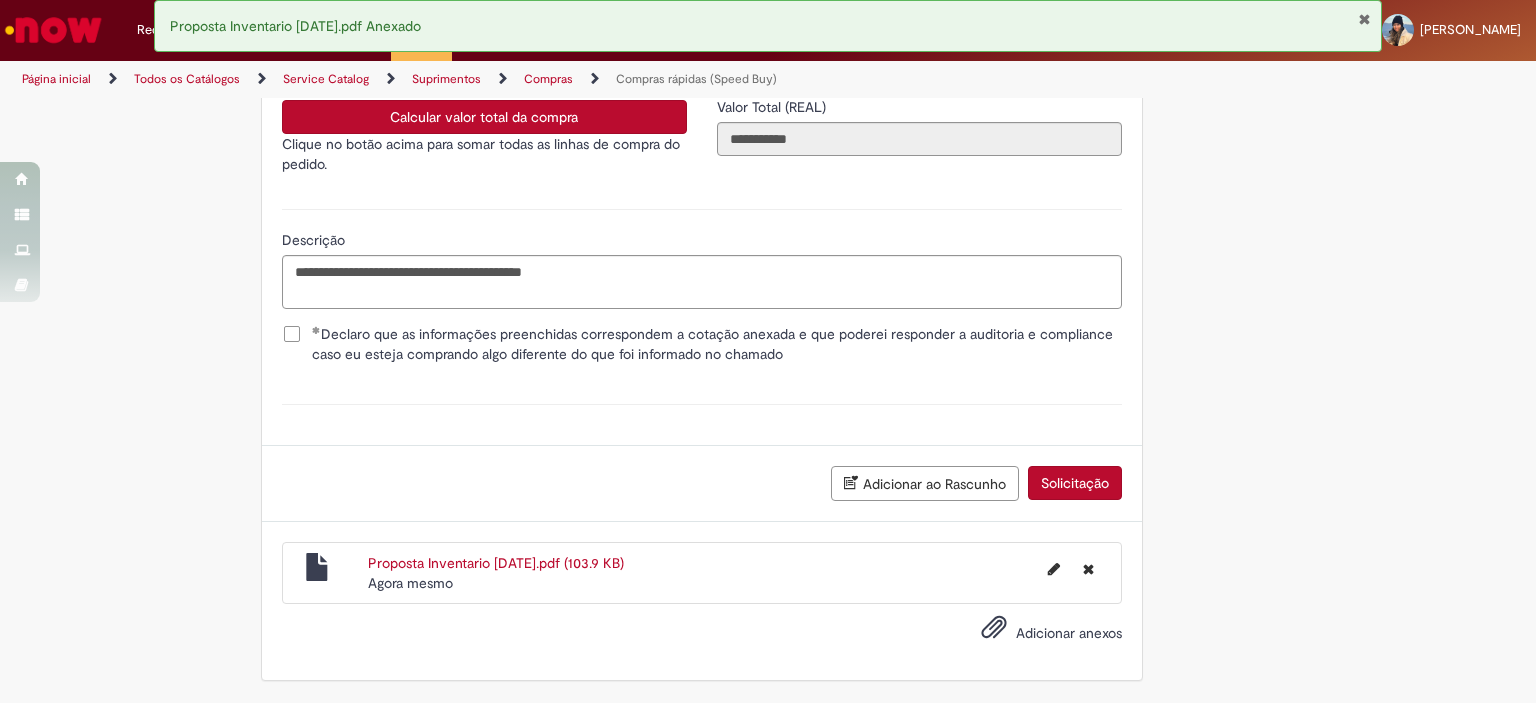click on "Solicitação" at bounding box center (1075, 483) 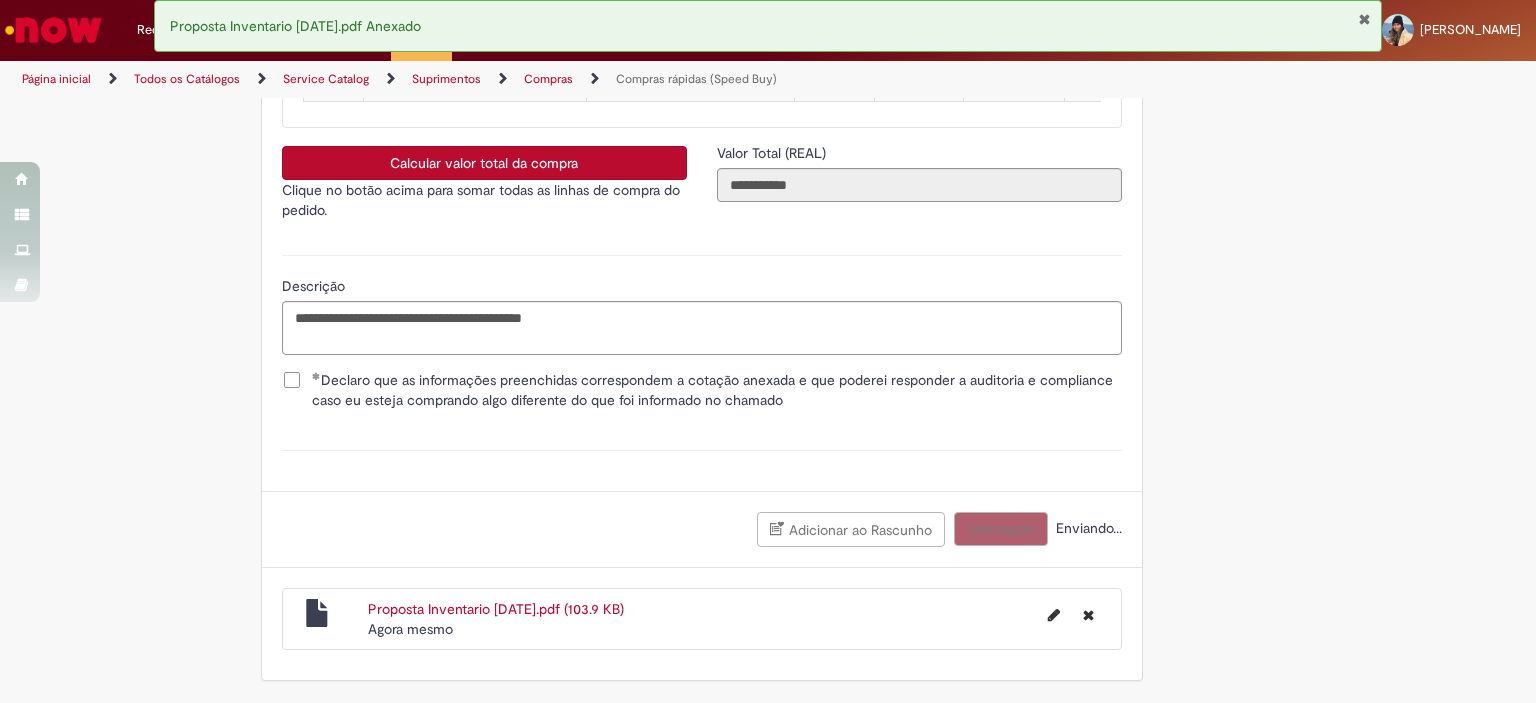 scroll, scrollTop: 2238, scrollLeft: 0, axis: vertical 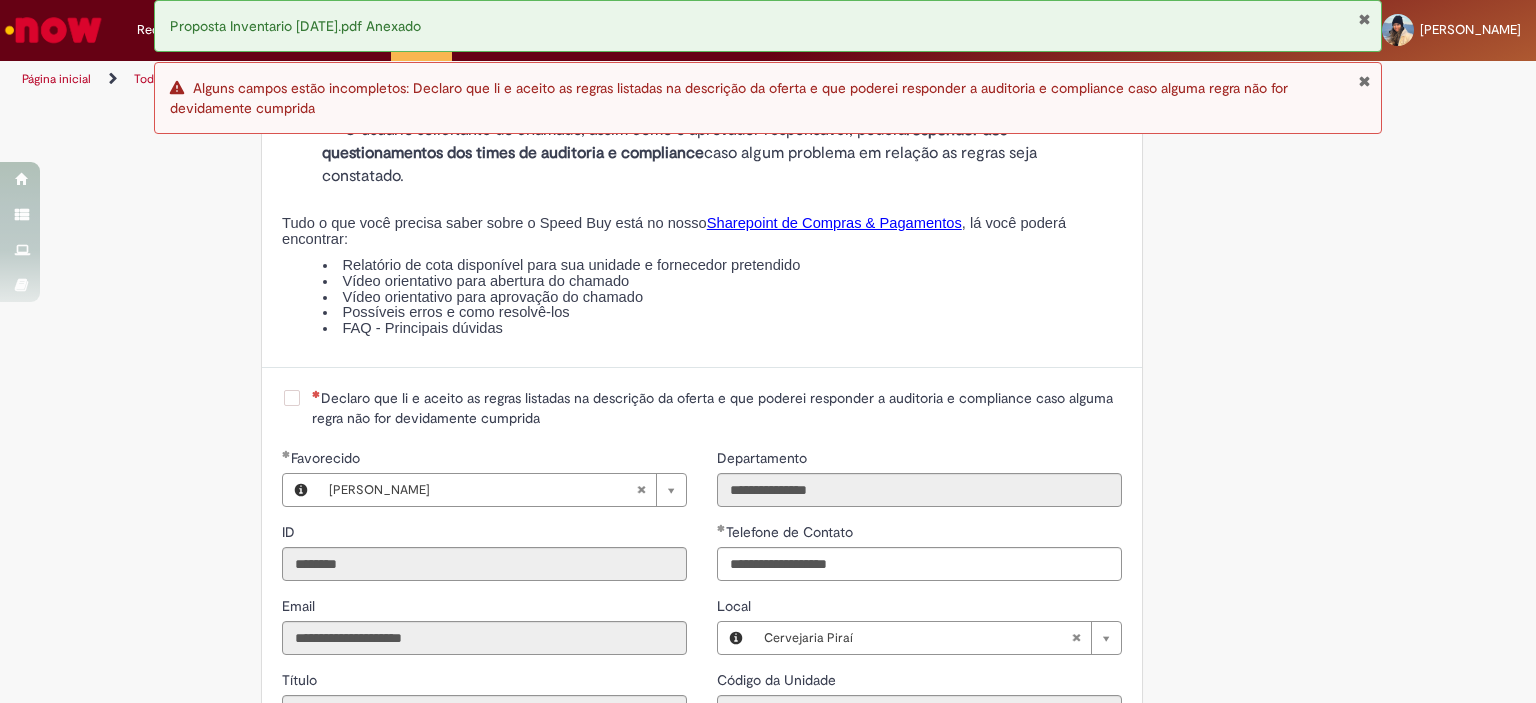 click on "Declaro que li e aceito as regras listadas na descrição da oferta e que poderei responder a auditoria e compliance caso alguma regra não for devidamente cumprida" at bounding box center (717, 408) 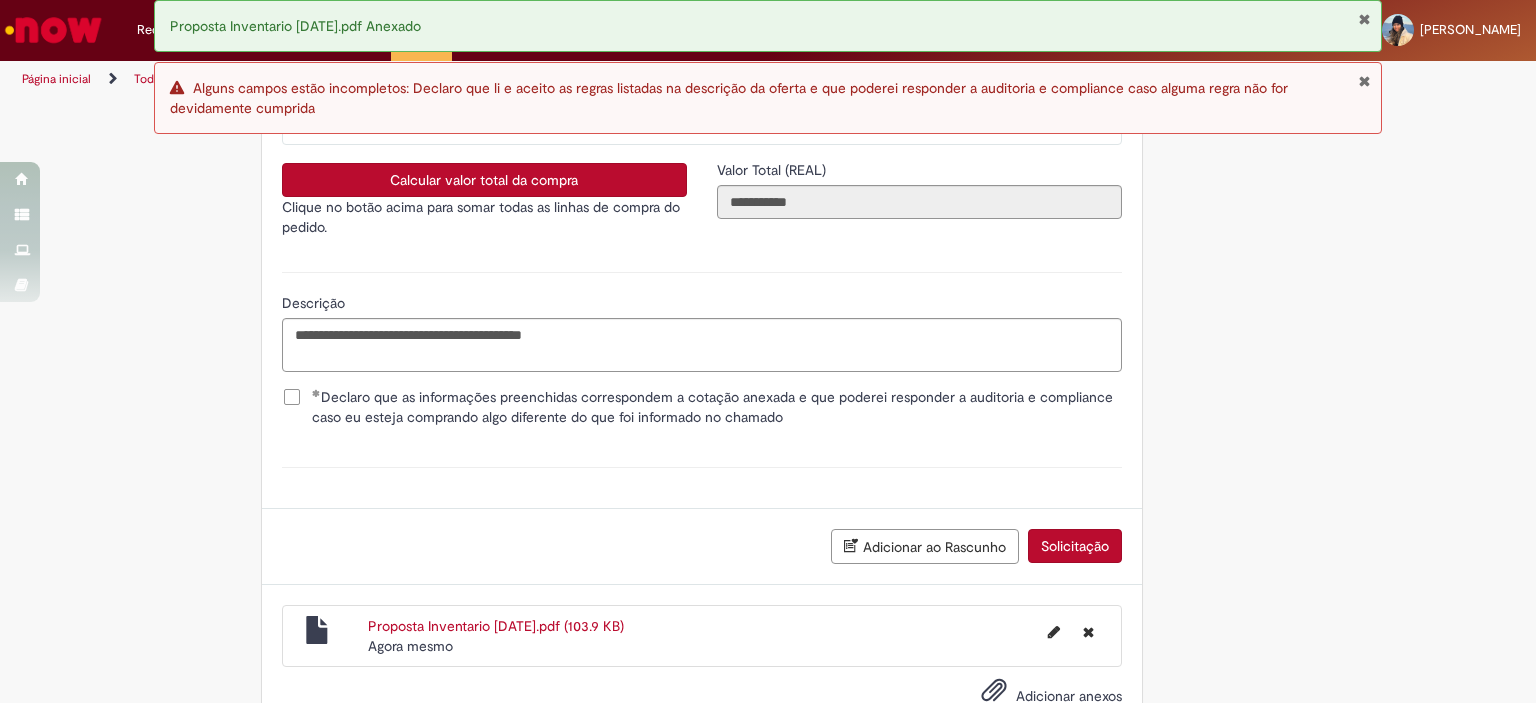 scroll, scrollTop: 3612, scrollLeft: 0, axis: vertical 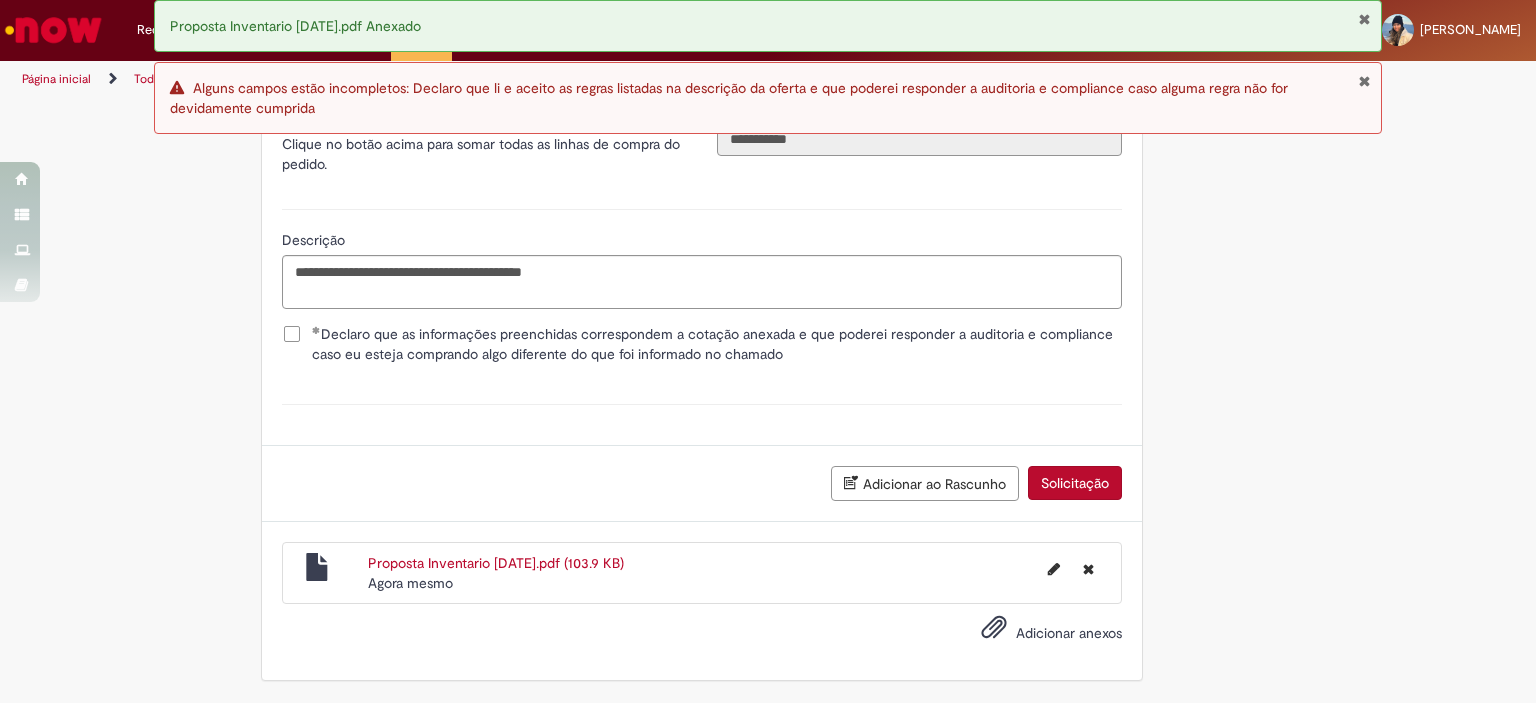 click on "Solicitação" at bounding box center [1075, 483] 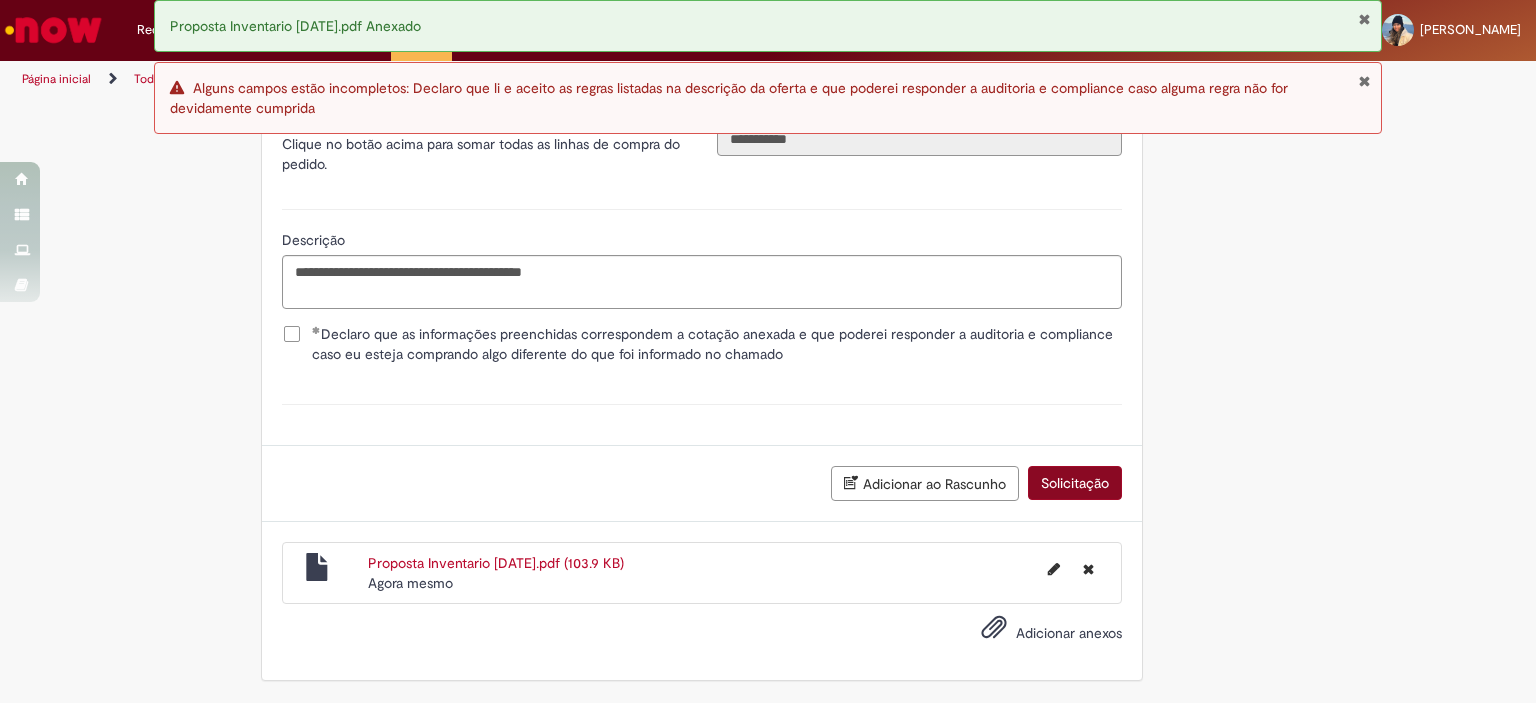 scroll, scrollTop: 3567, scrollLeft: 0, axis: vertical 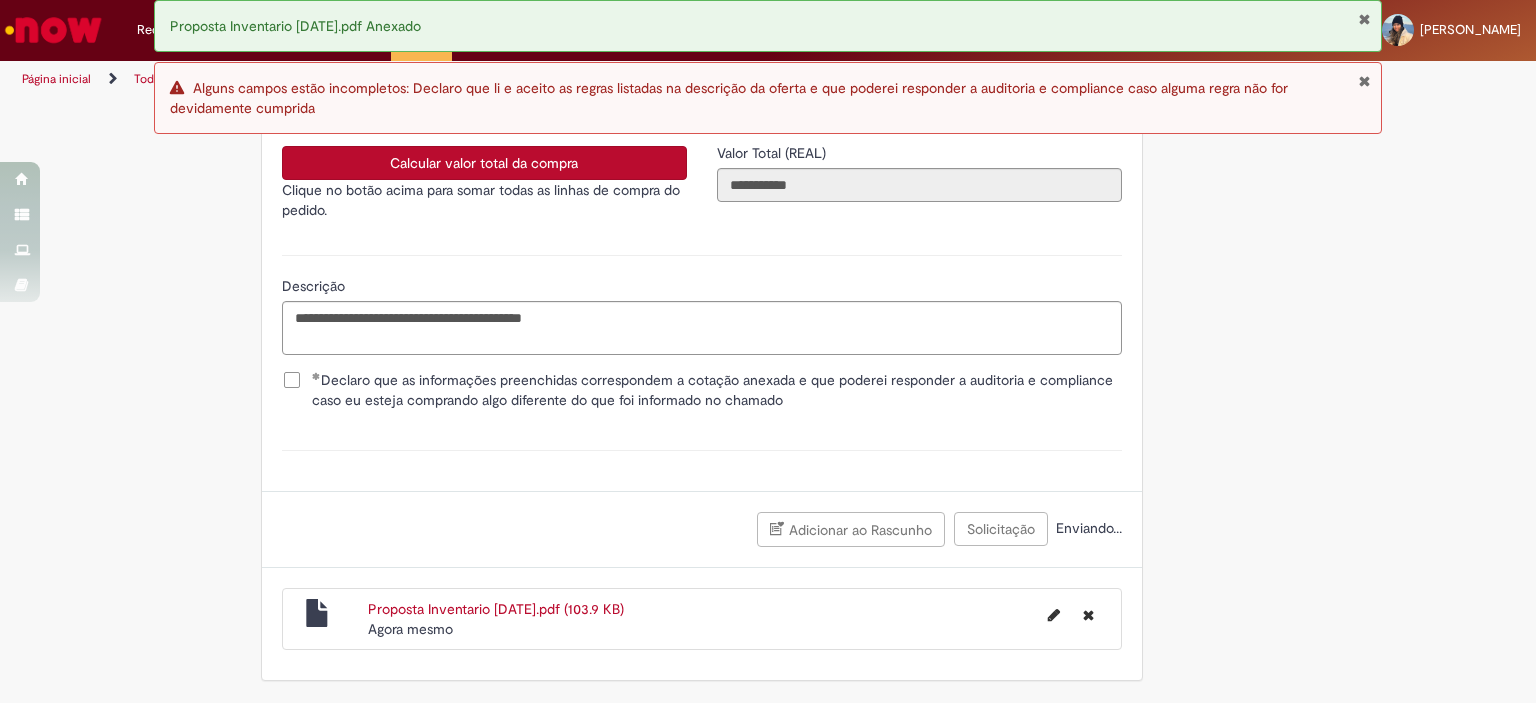 click at bounding box center (1364, 19) 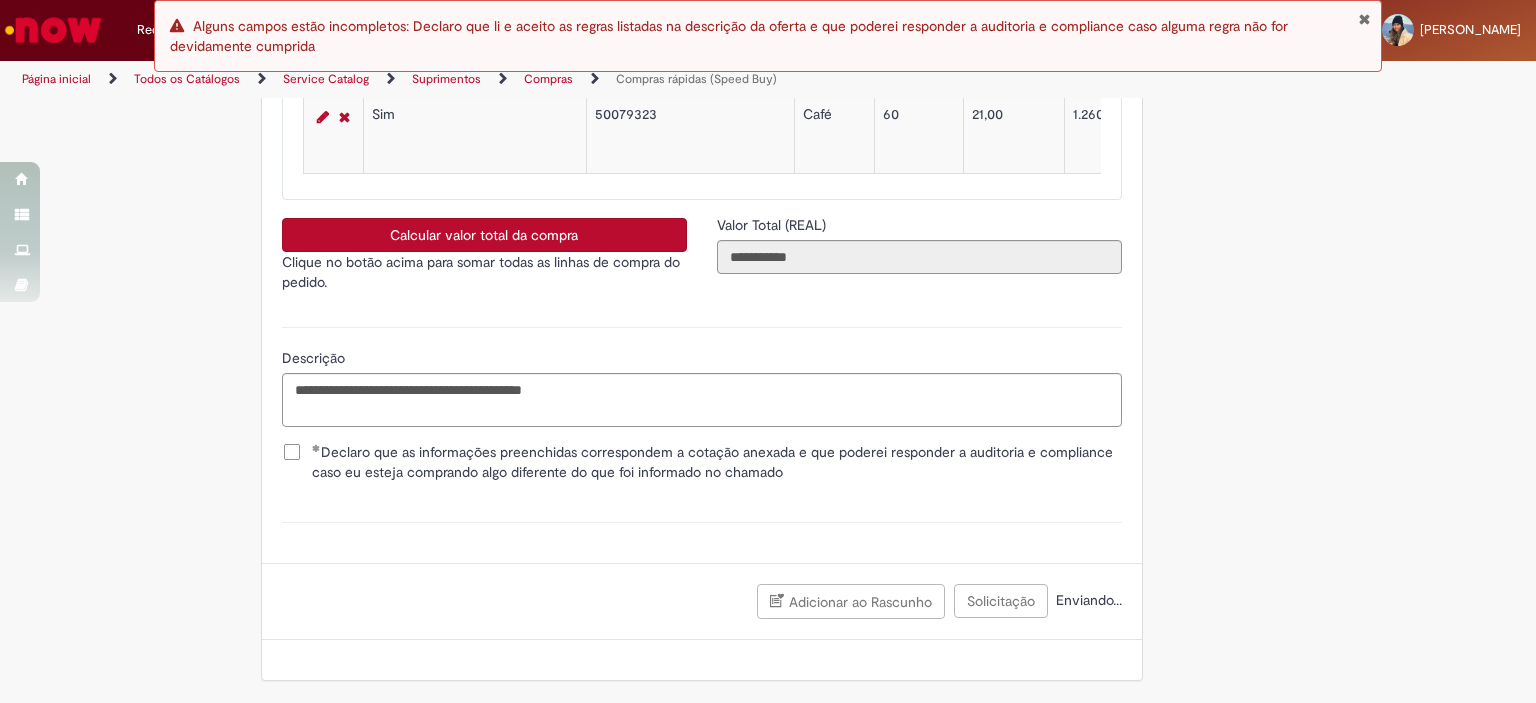 scroll, scrollTop: 3195, scrollLeft: 0, axis: vertical 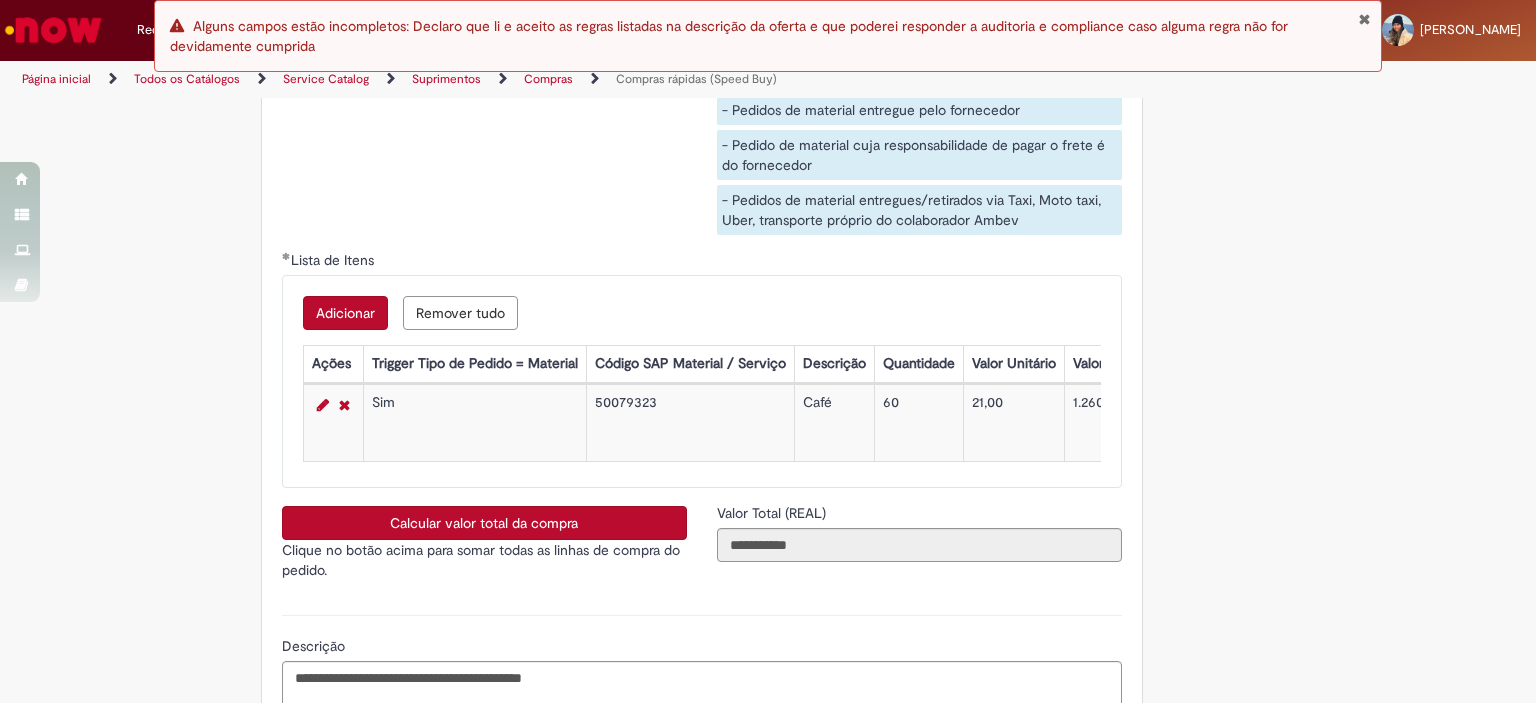 click on "Catalog Item
Tire dúvidas com LupiAssist    +GenAI
Oi! Eu sou LupiAssist, uma Inteligência Artificial Generativa em constante aprendizado   Meu conteúdo é monitorado para trazer uma melhor experiência
Dúvidas comuns:
Só mais um instante, estou consultando nossas bases de conhecimento  e escrevendo a melhor resposta pra você!
Title
Lorem ipsum dolor sit amet    Fazer uma nova pergunta
Gerei esta resposta utilizando IA Generativa em conjunto com os nossos padrões. Em caso de divergência, os documentos oficiais prevalecerão.
Saiba mais em:
Ou ligue para:
E aí, te ajudei?
Sim, obrigado!" at bounding box center (768, -2794) 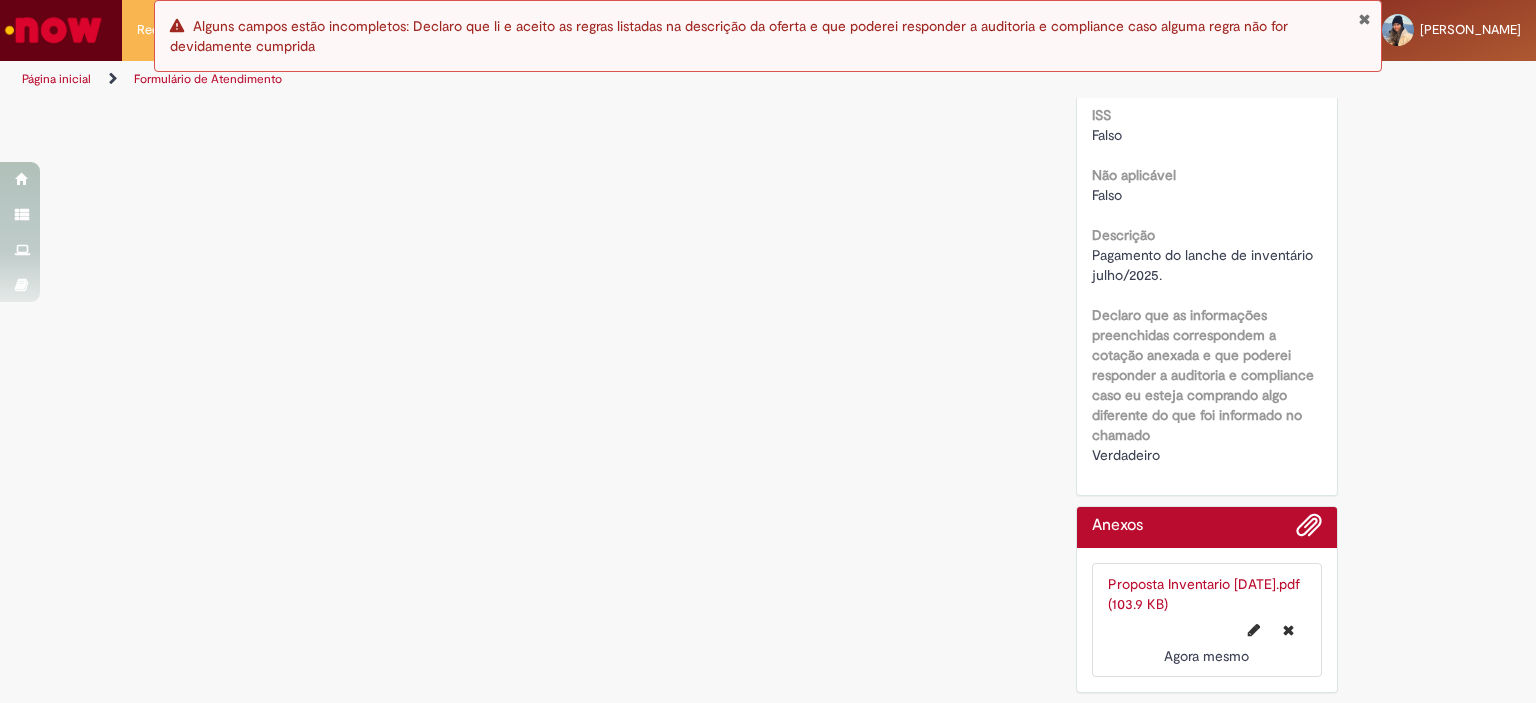 scroll, scrollTop: 0, scrollLeft: 0, axis: both 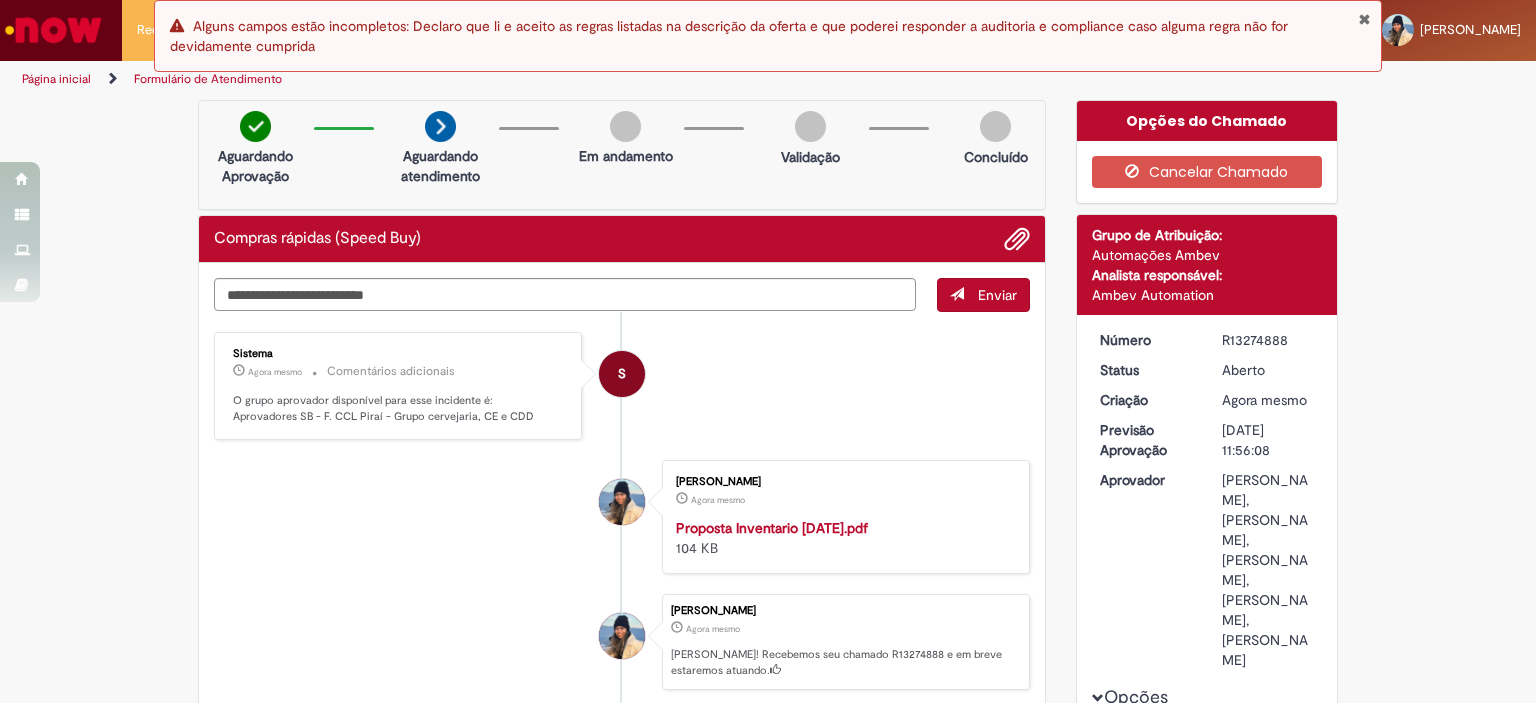 drag, startPoint x: 1224, startPoint y: 339, endPoint x: 1292, endPoint y: 343, distance: 68.117546 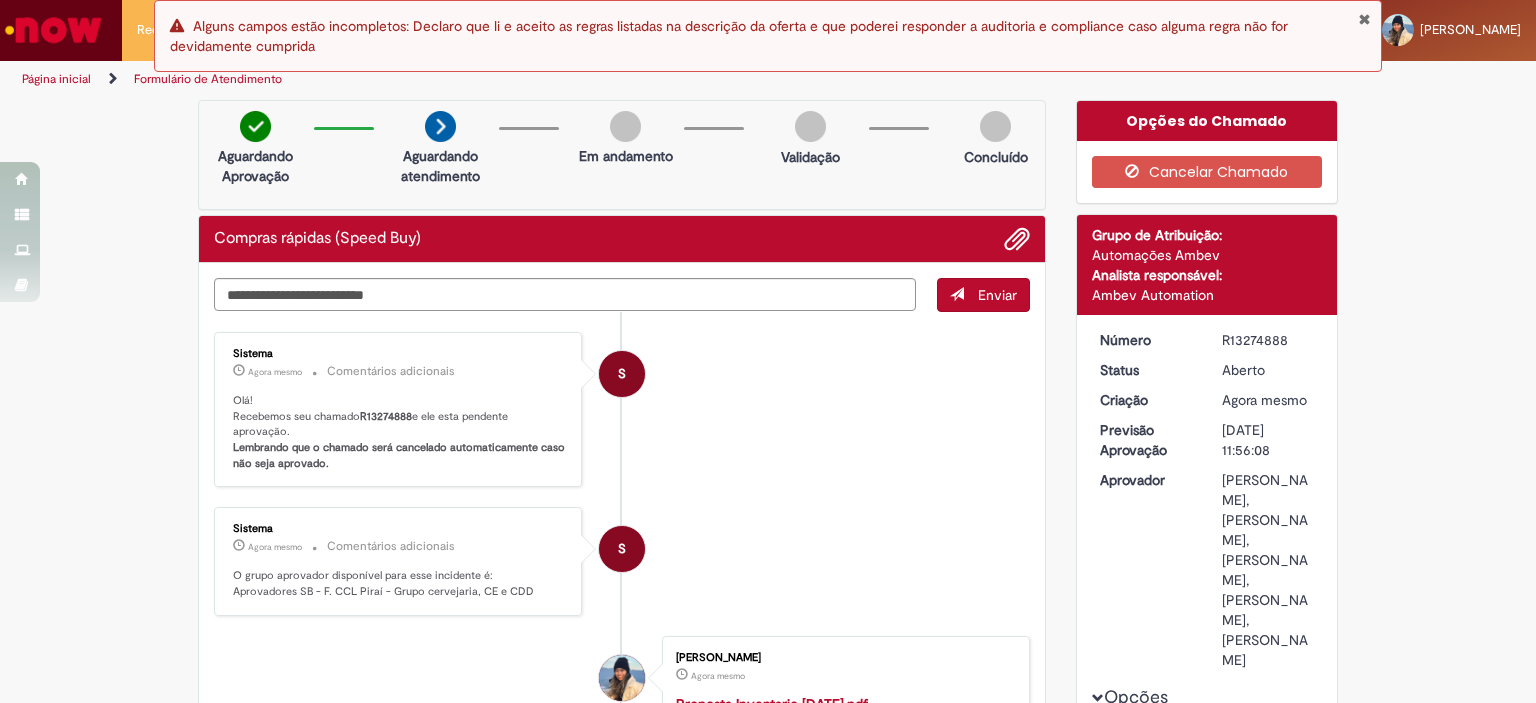 copy on "R13274888" 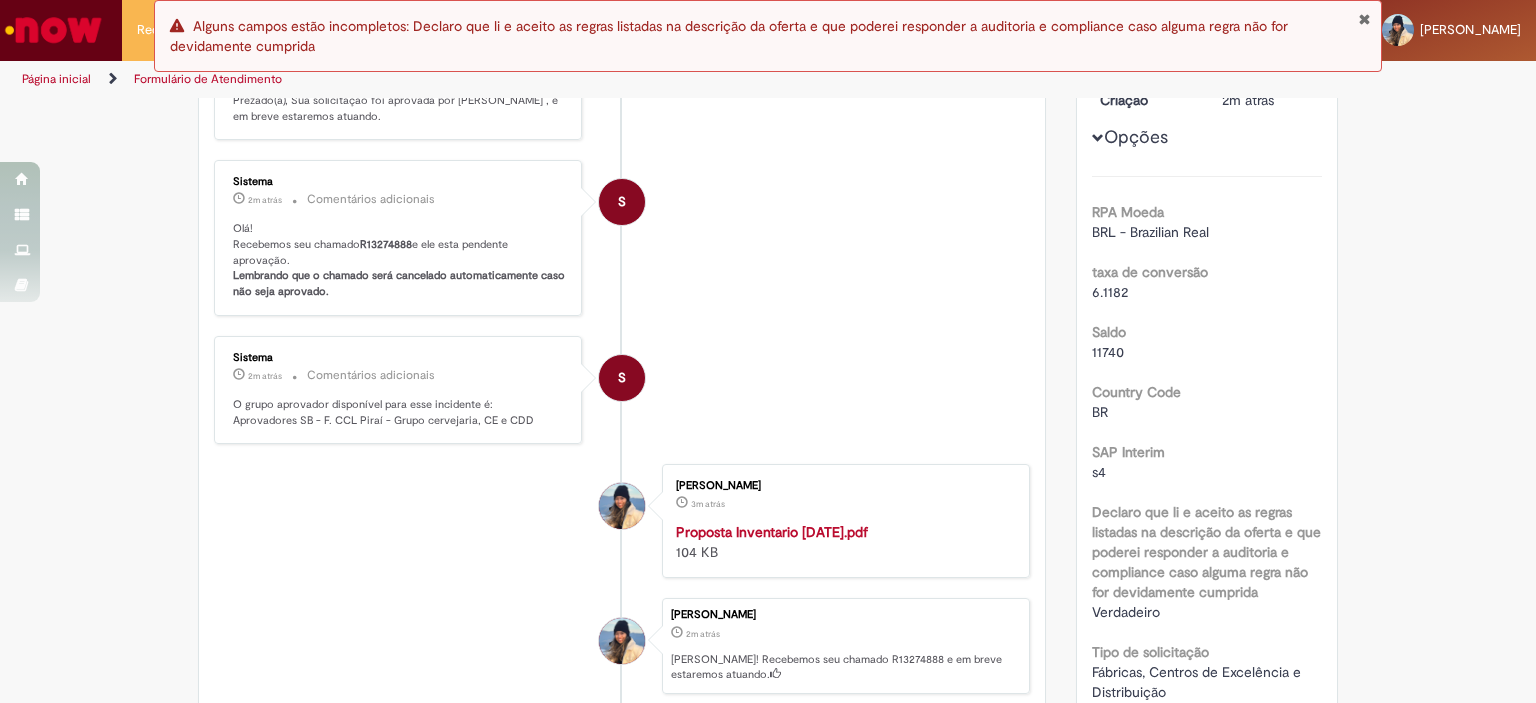scroll, scrollTop: 0, scrollLeft: 0, axis: both 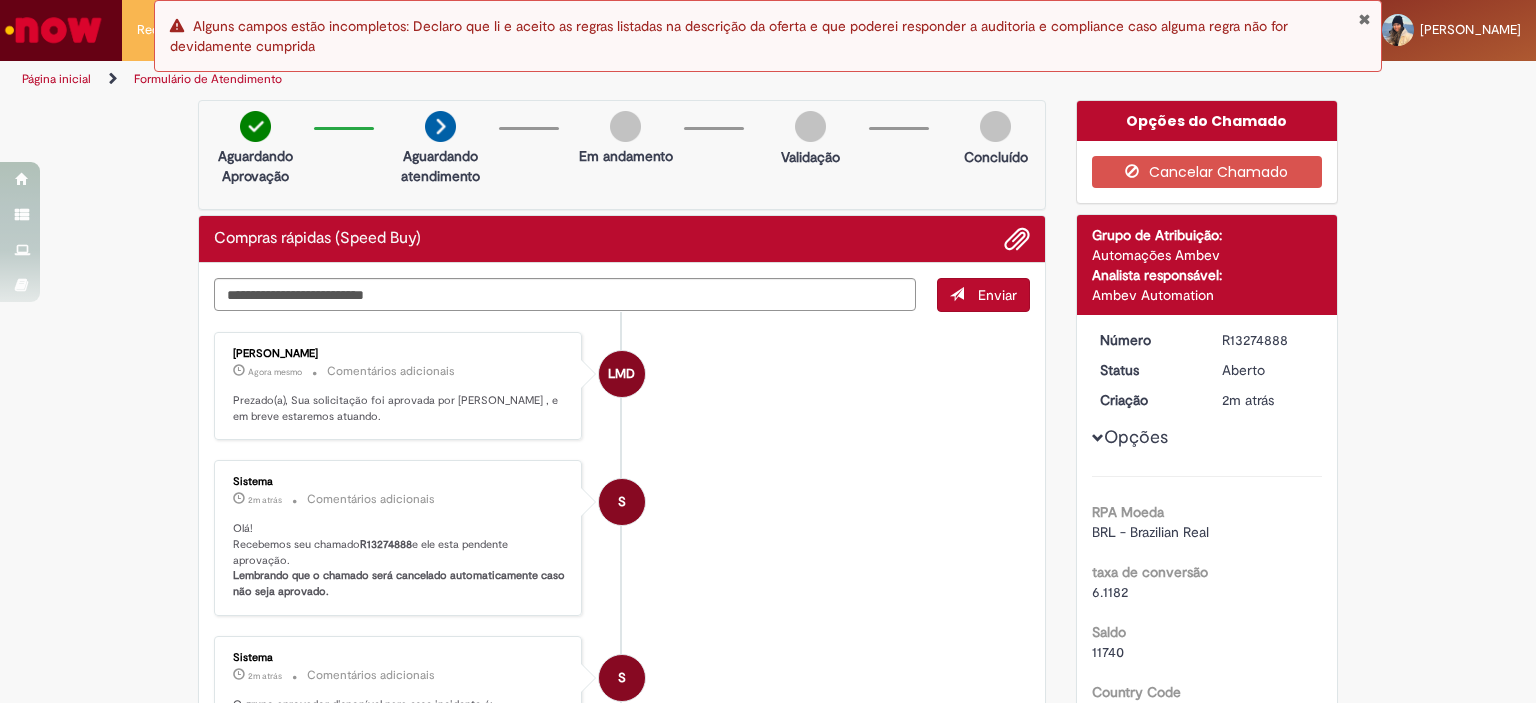 click at bounding box center [1364, 19] 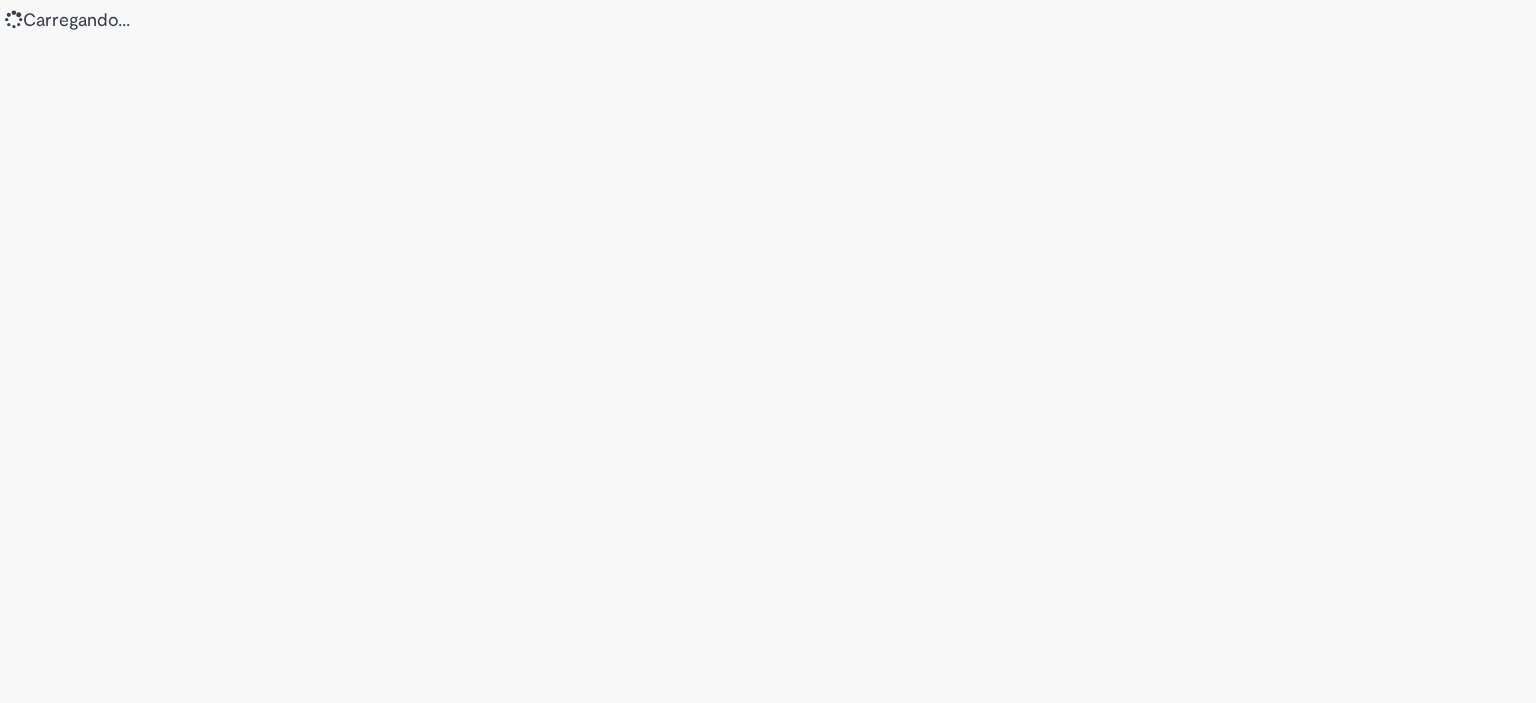 scroll, scrollTop: 0, scrollLeft: 0, axis: both 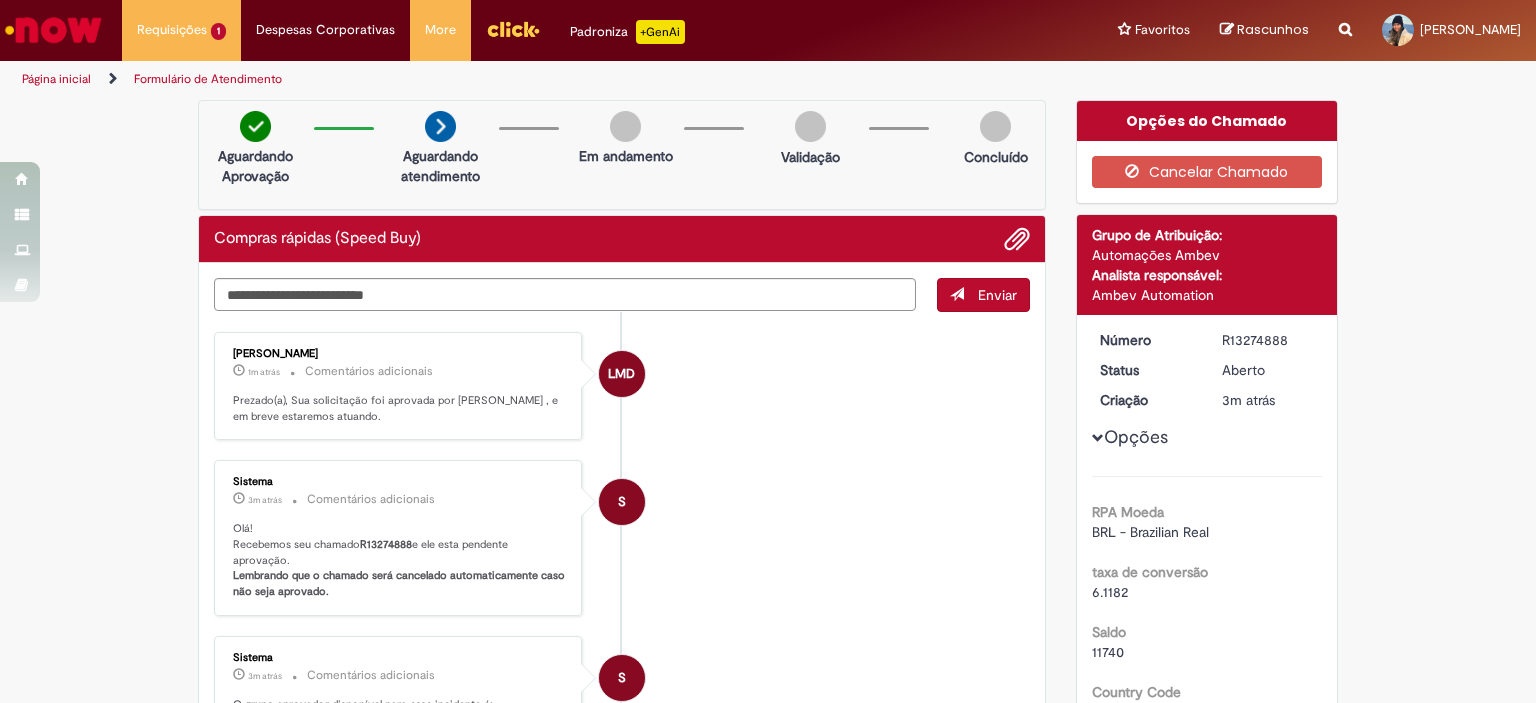 click on "Prezado(a), Sua solicitação foi aprovada por [PERSON_NAME] , e em breve estaremos atuando." at bounding box center [399, 408] 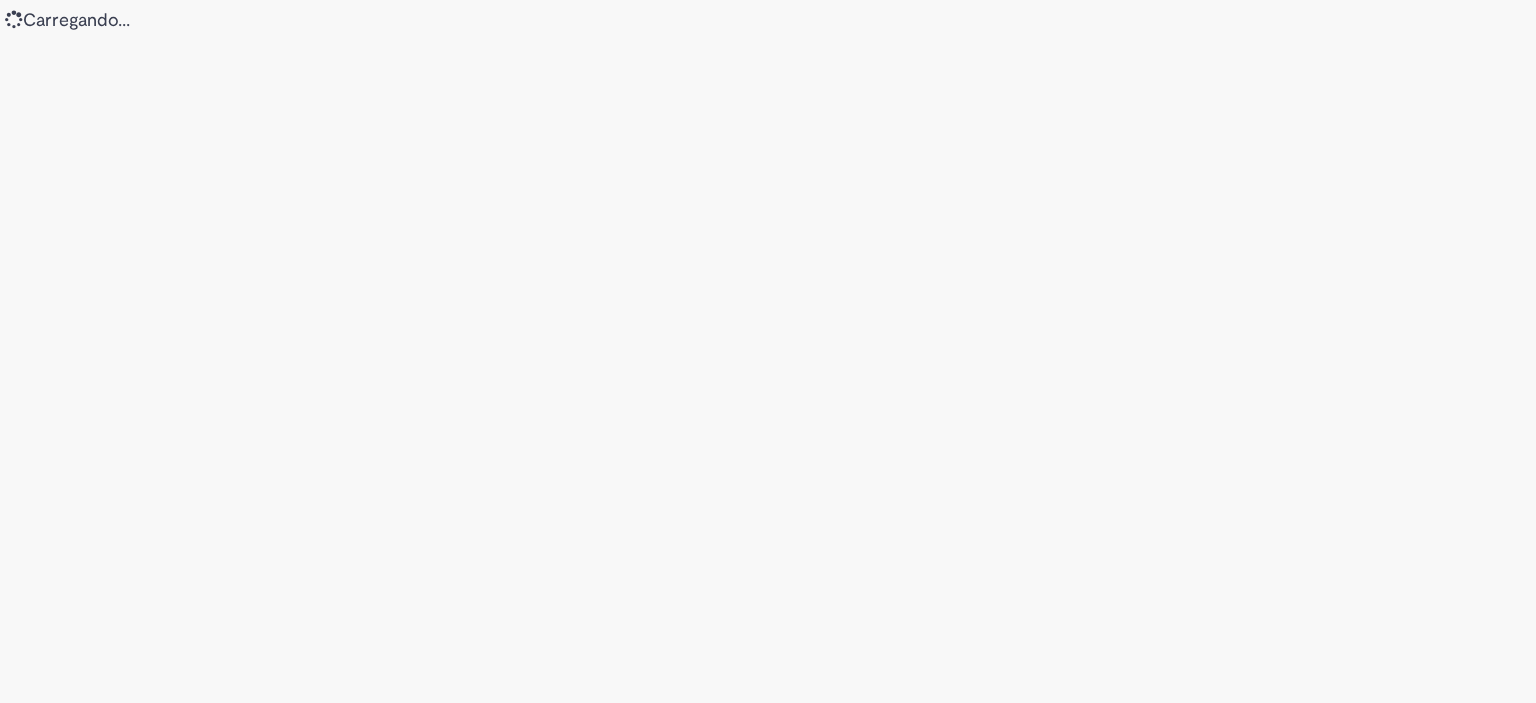 scroll, scrollTop: 0, scrollLeft: 0, axis: both 